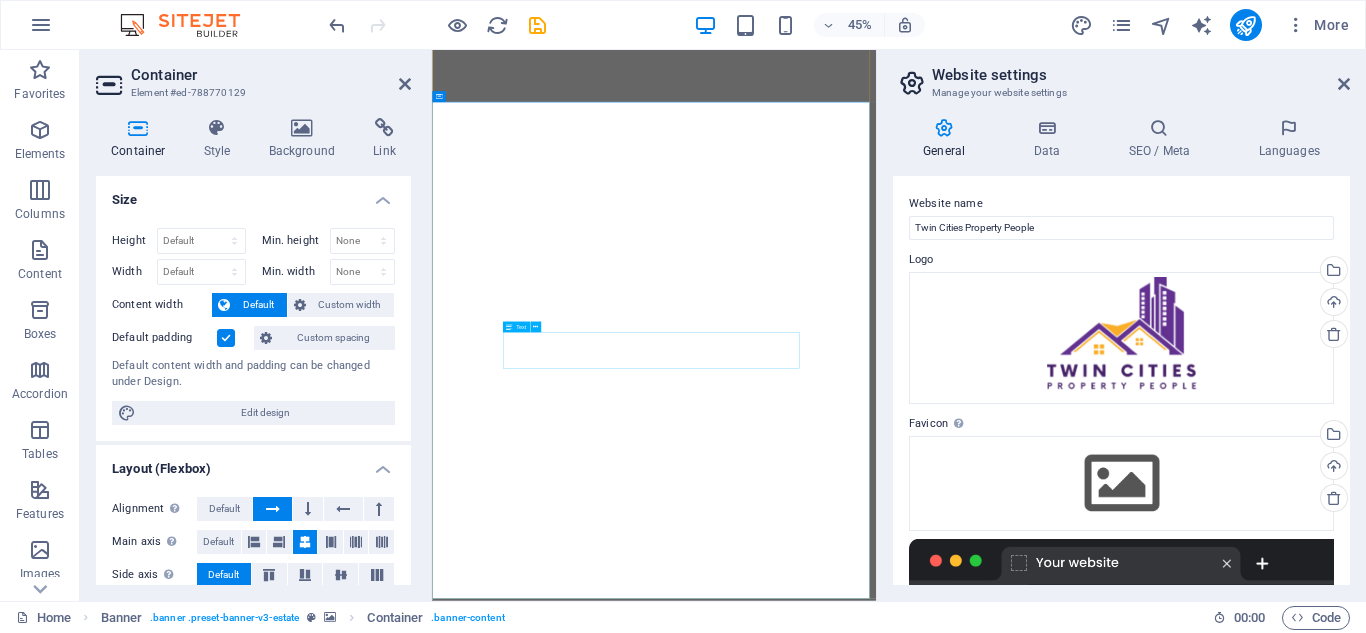 scroll, scrollTop: 0, scrollLeft: 0, axis: both 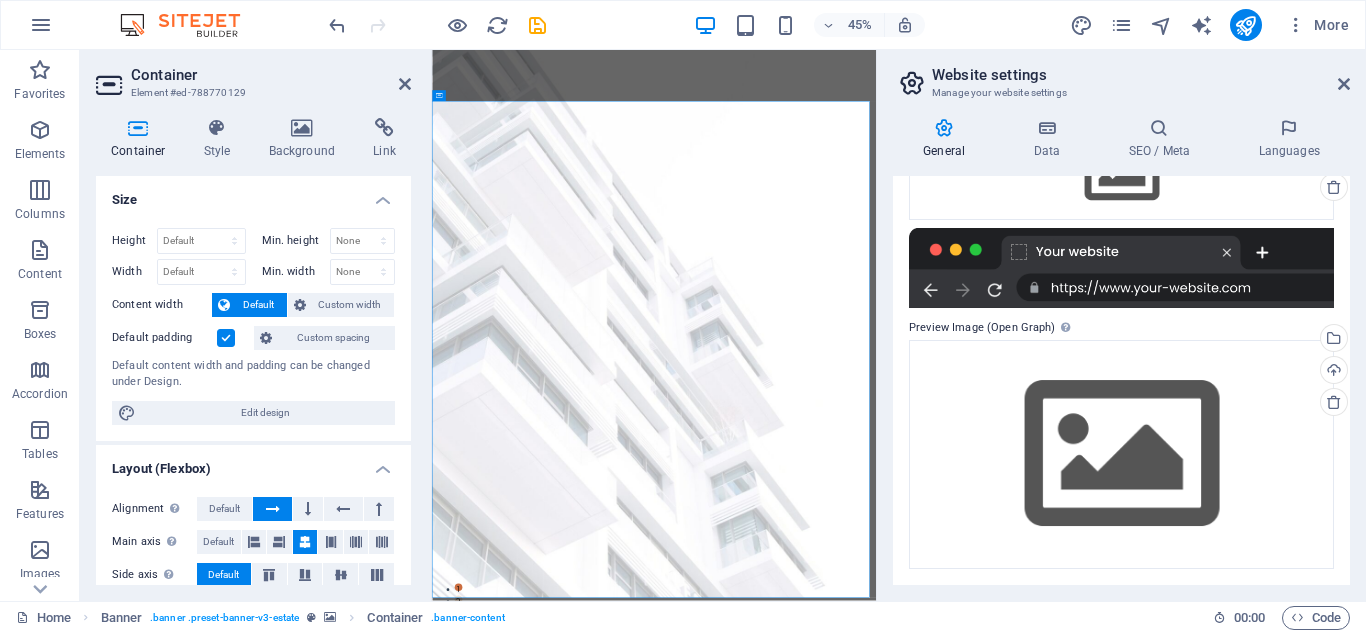 click on "Website settings" at bounding box center (1141, 75) 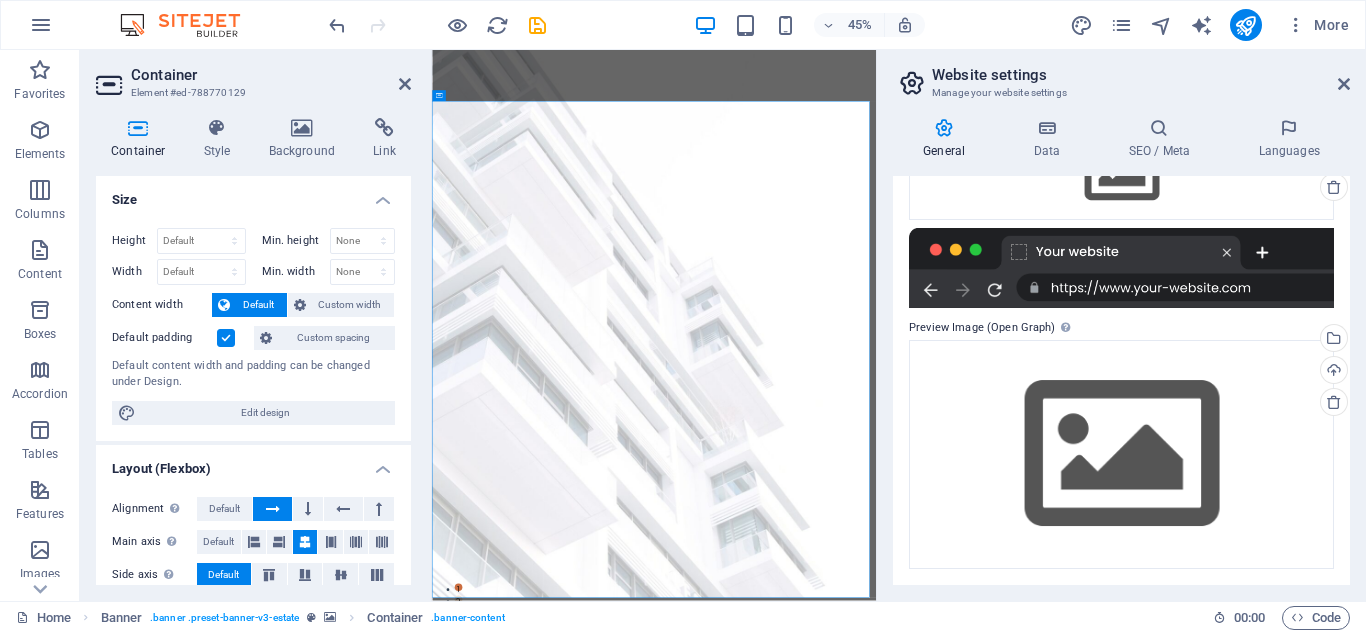 click on "Website settings" at bounding box center [1141, 75] 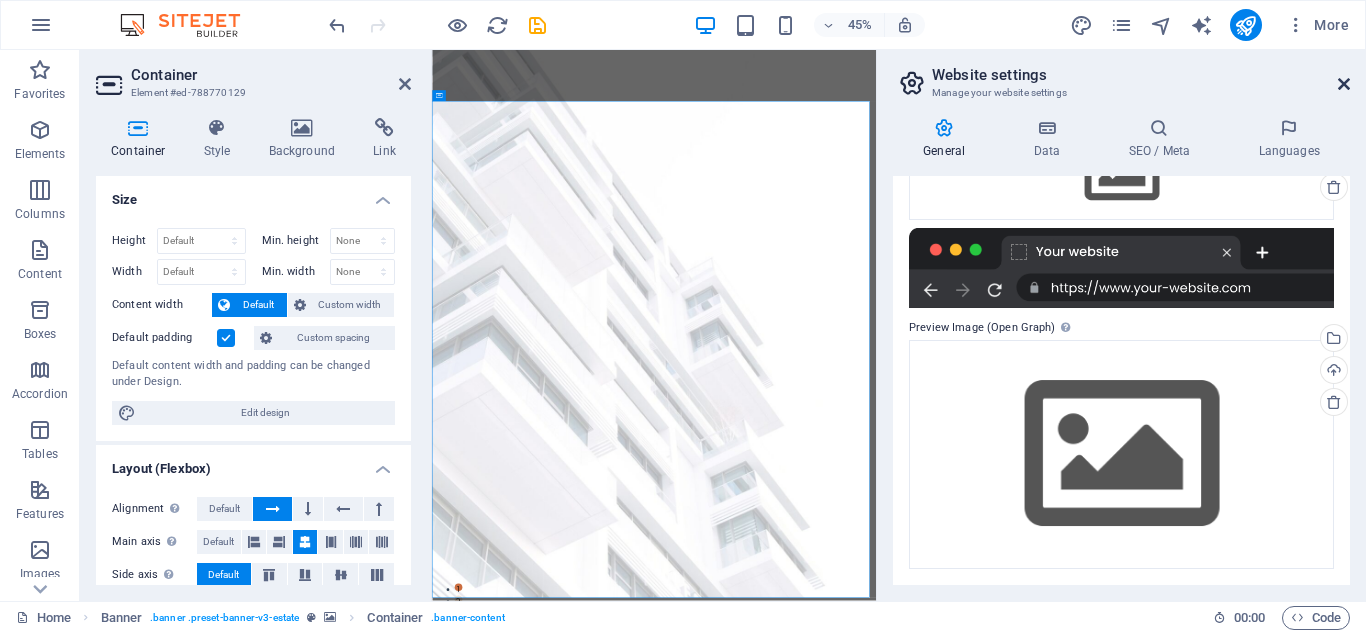 click at bounding box center (1344, 84) 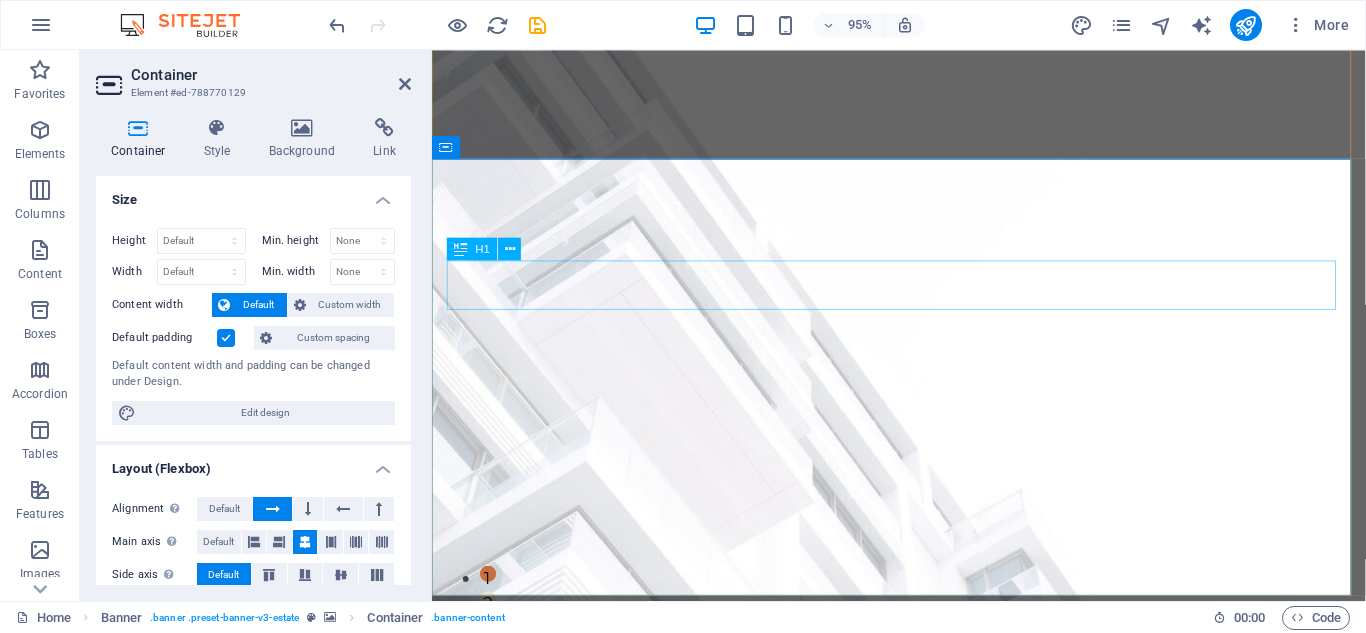 click on "FIND YOUR PERFECT PLACE" at bounding box center (923, 1546) 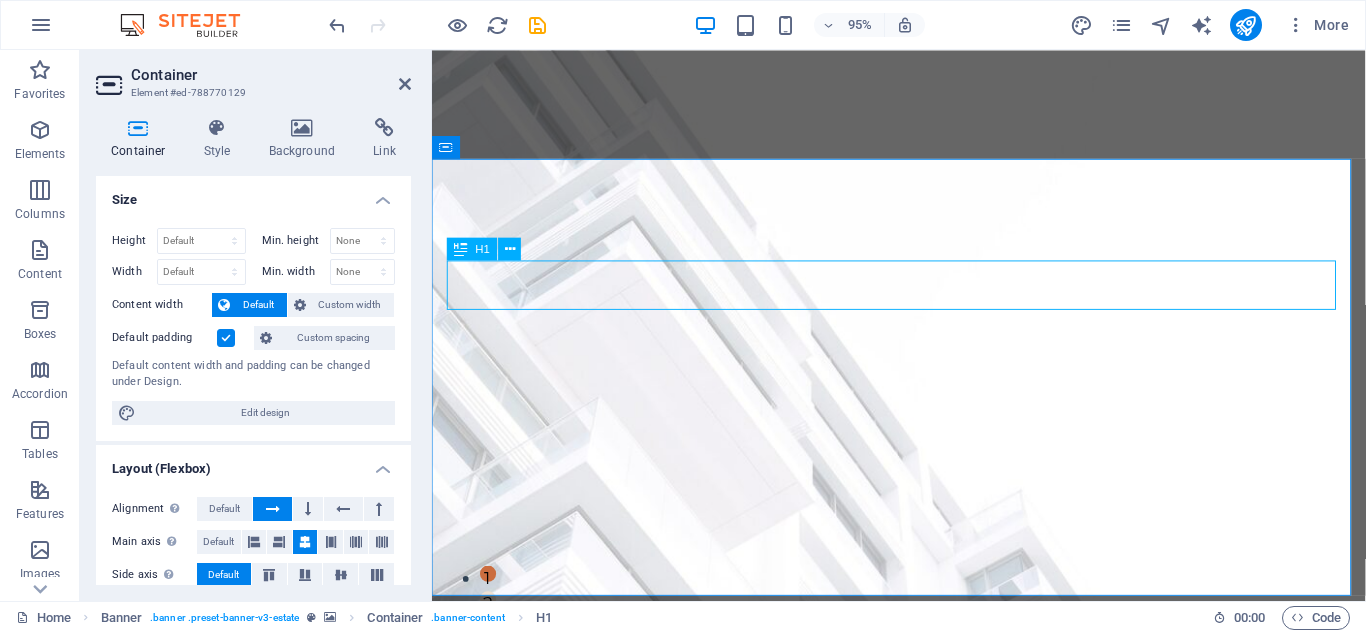 click on "FIND YOUR PERFECT PLACE" at bounding box center (923, 1546) 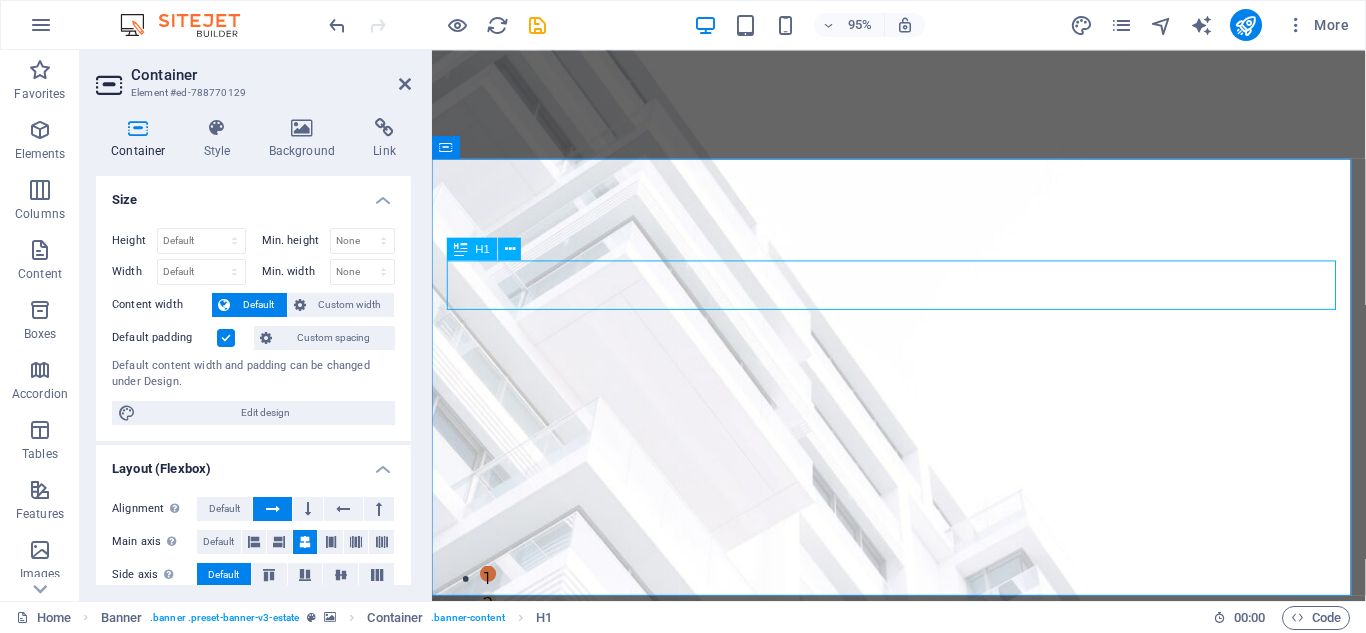 click on "FIND YOUR PERFECT PLACE" at bounding box center [923, 1546] 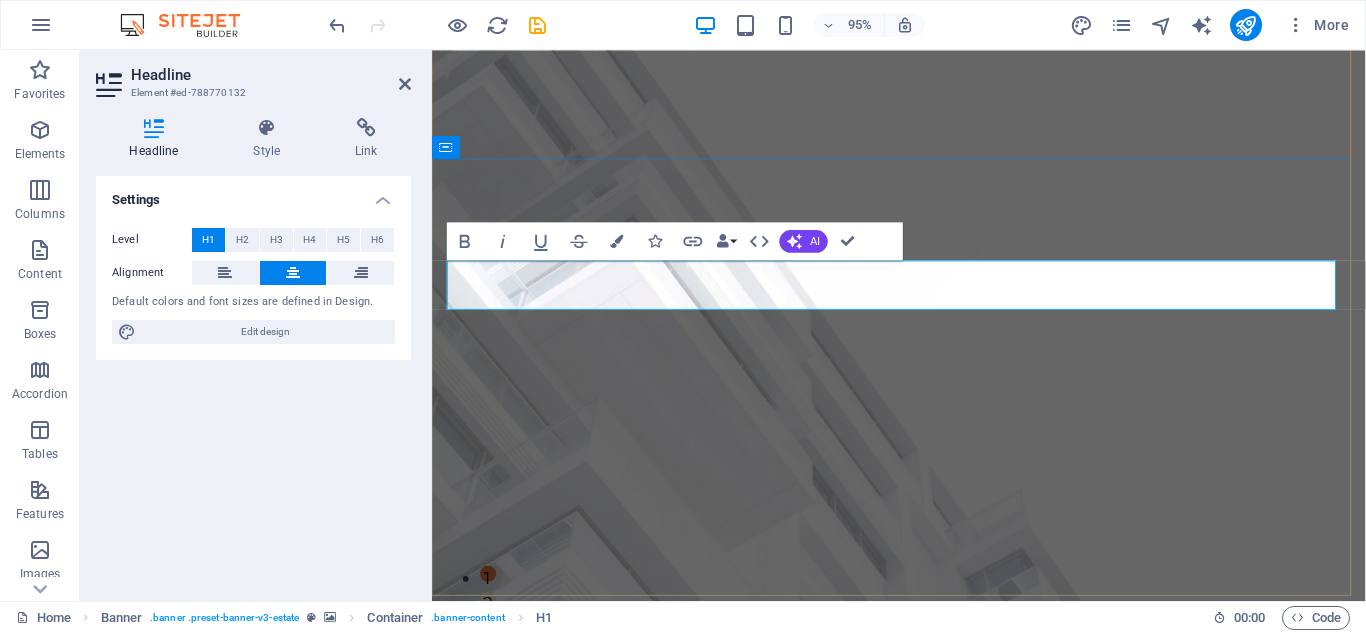 type 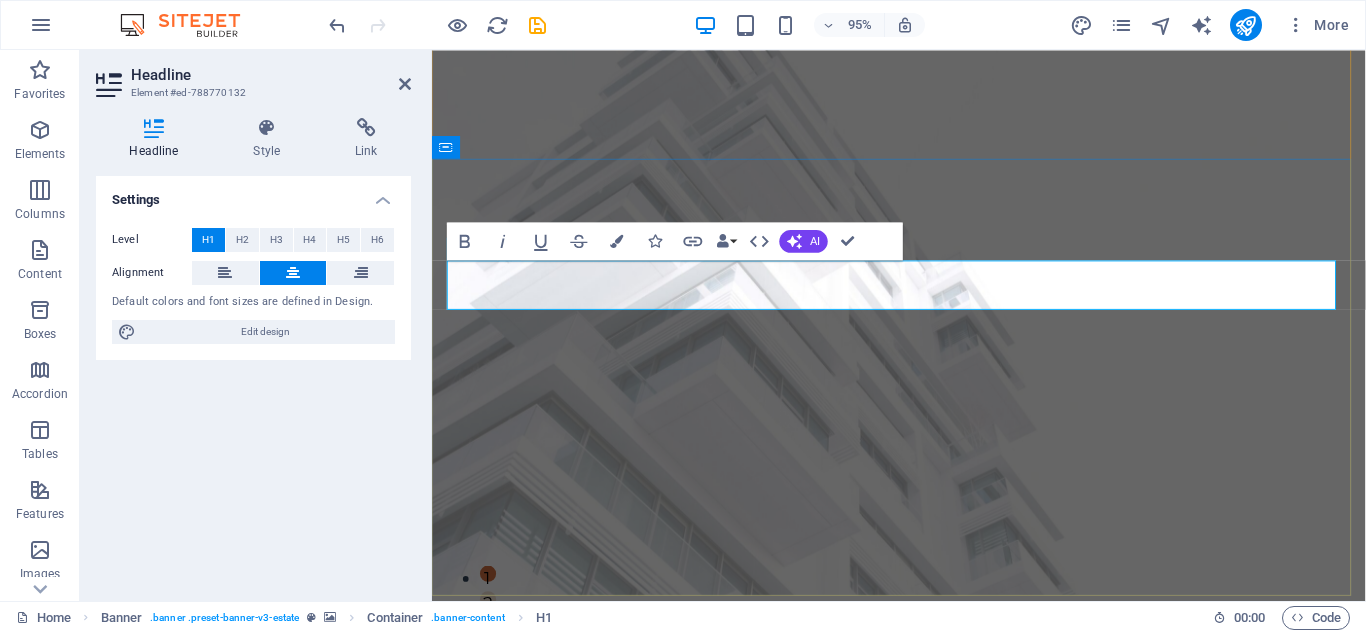 scroll, scrollTop: 0, scrollLeft: 0, axis: both 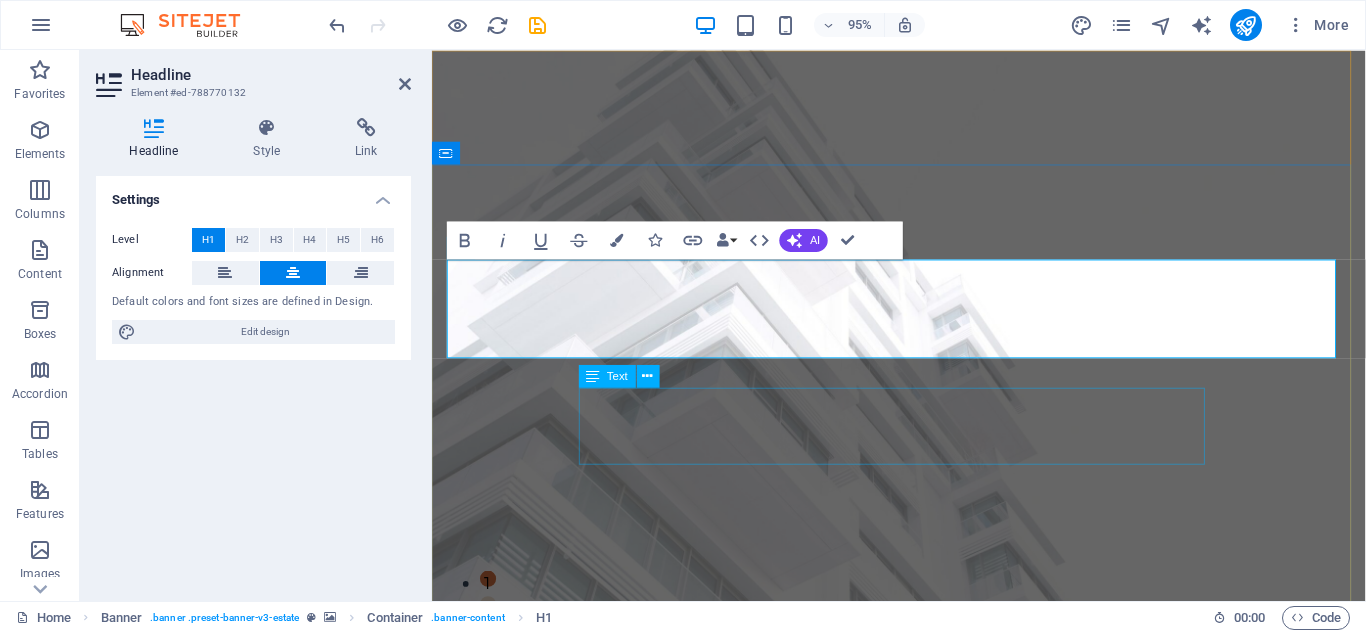 click on "At vero eos et accusamus et iusto odio dignissimos ducimus qui blanditiis praesentium voluptatum deleniti atque corrupti quos dolores et quas molestias excepturi sint occaecati cupiditate non provident." at bounding box center (923, 1082) 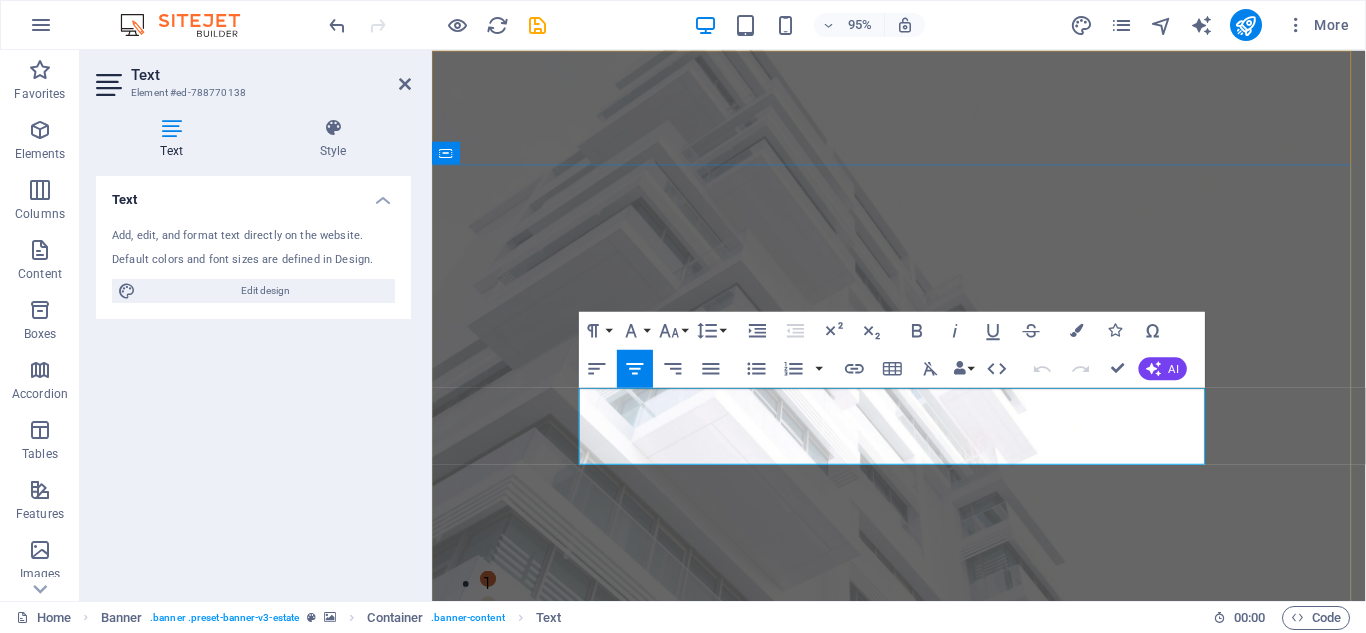 click on "At vero eos et accusamus et iusto odio dignissimos ducimus qui blanditiis praesentium voluptatum deleniti atque corrupti quos dolores et quas molestias excepturi sint occaecati cupiditate non provident." at bounding box center (923, 1082) 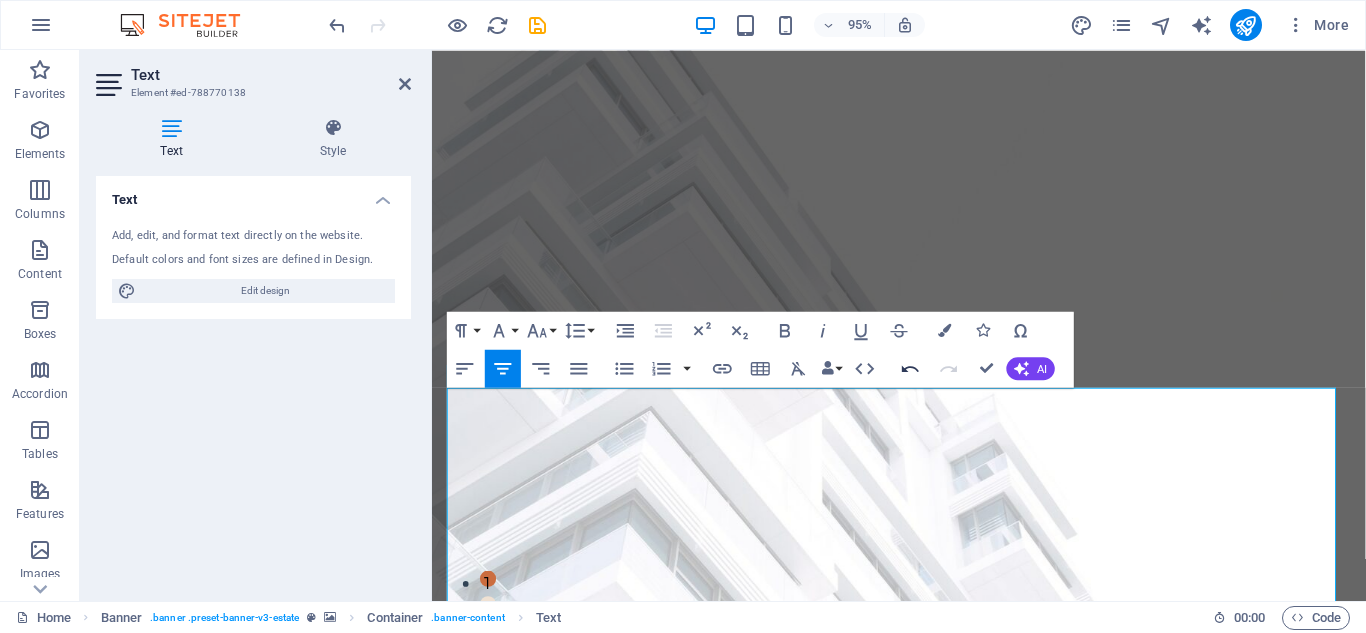 click 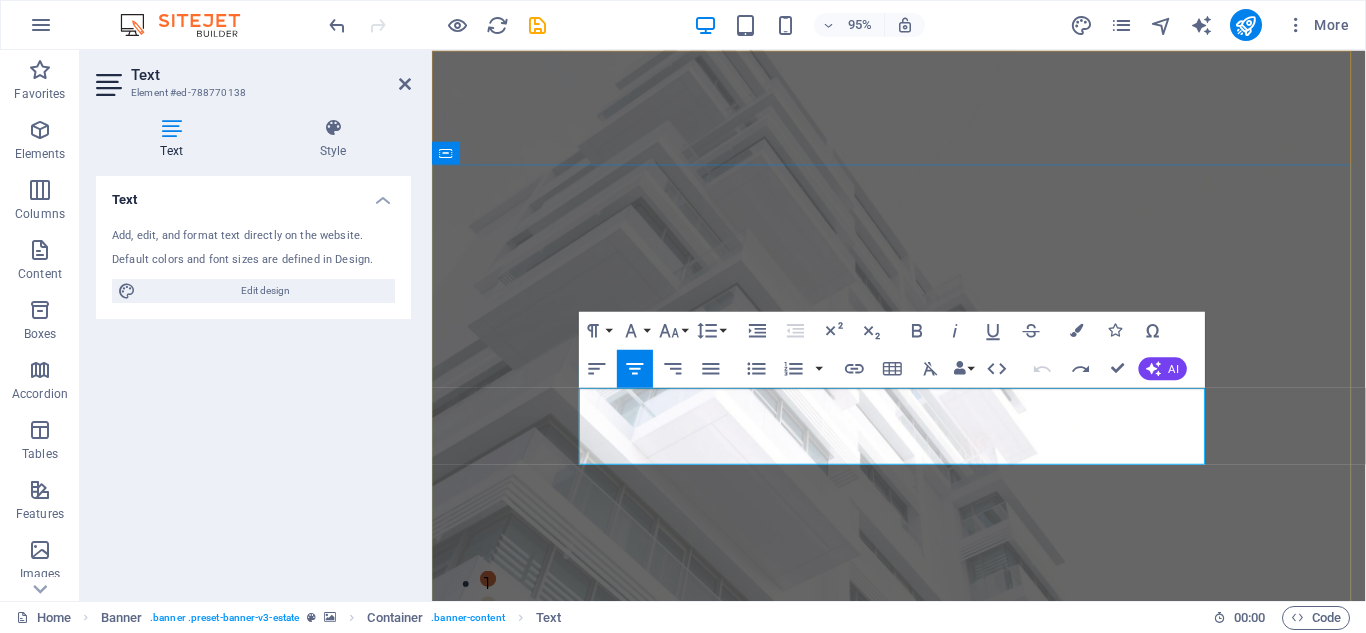 click on "Home Listing News Our Team Contact" at bounding box center [923, 744] 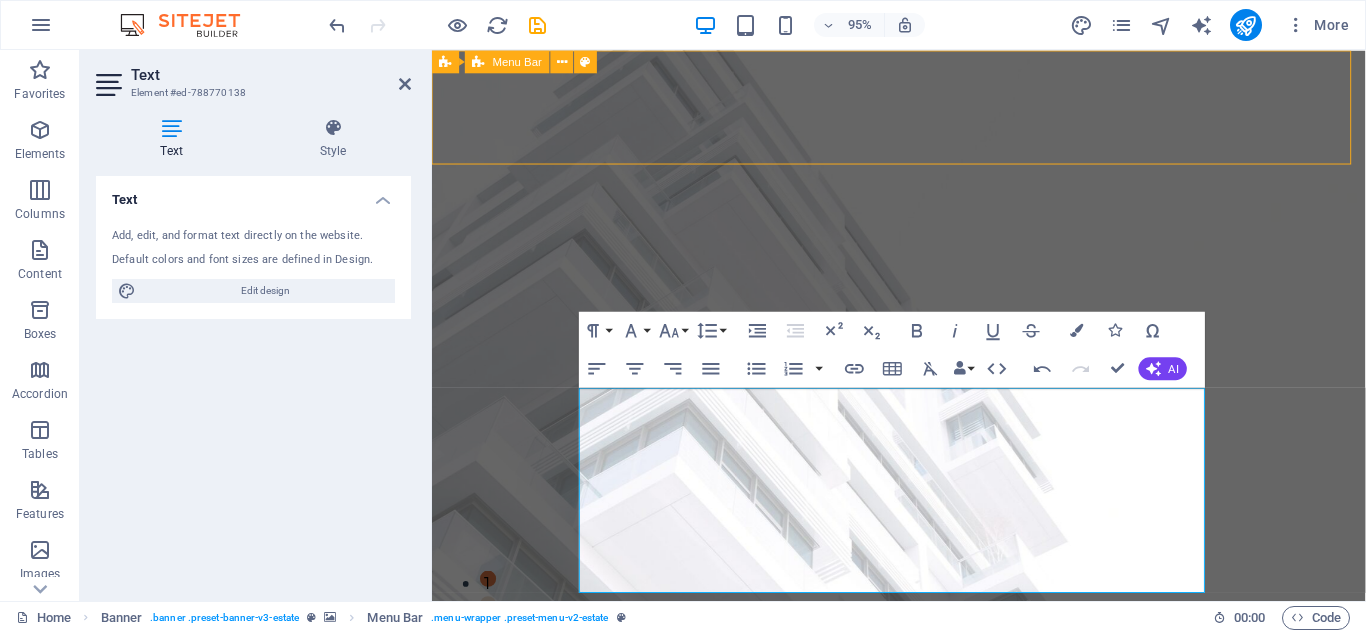 scroll, scrollTop: 9449, scrollLeft: 0, axis: vertical 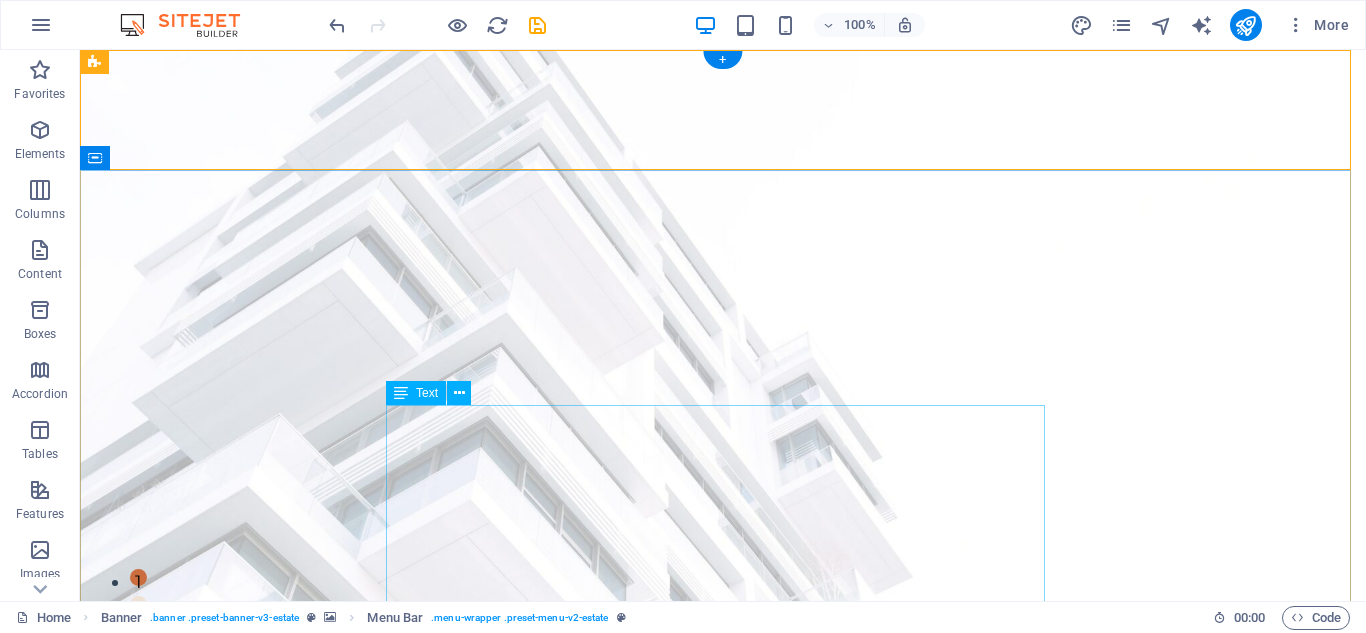 click on "Twin Cities Property People provides all your real estate needs! They provide agents who can assist you with  selling your home, help you sell your home yourself with their flat rate service. They can assist you with buying a home, rent your home and even help renters find a home.  We believe in a simple concept  is which is that you will receive quality work at a fair price. We may not always be the cheapest, but you know you will get great service of your real estate needs are." at bounding box center [723, 1271] 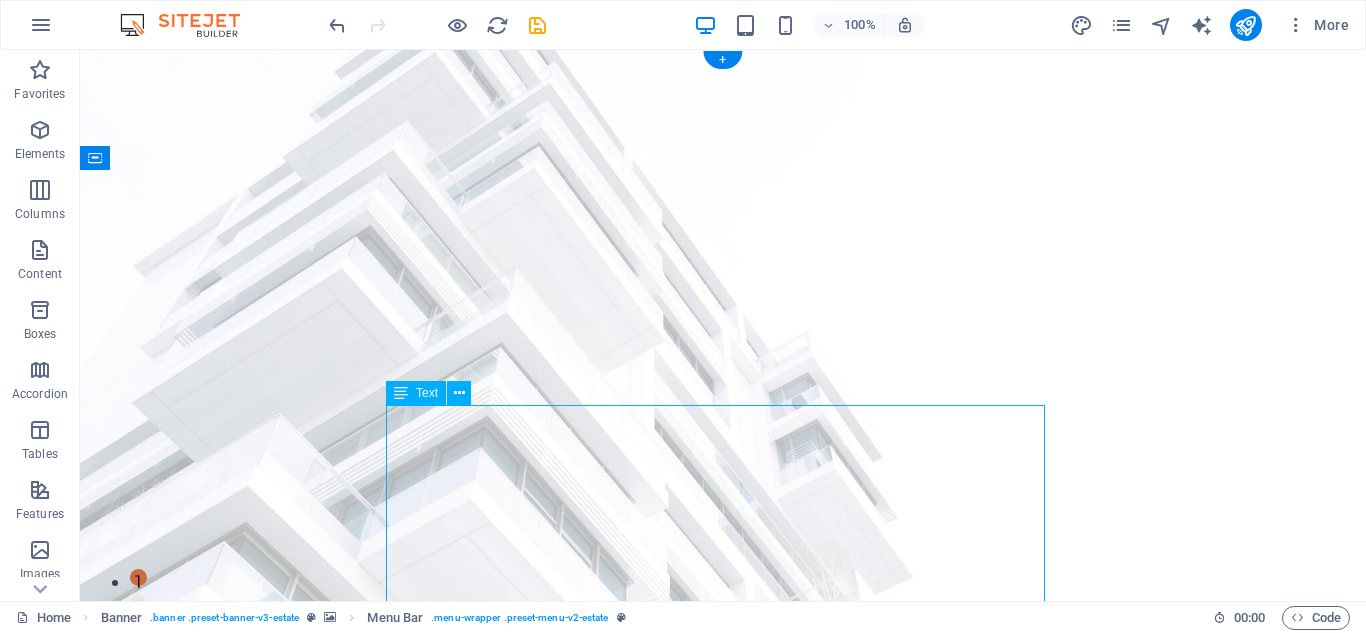 click on "Twin Cities Property People provides all your real estate needs! They provide agents who can assist you with  selling your home, help you sell your home yourself with their flat rate service. They can assist you with buying a home, rent your home and even help renters find a home.  We believe in a simple concept  is which is that you will receive quality work at a fair price. We may not always be the cheapest, but you know you will get great service of your real estate needs are." at bounding box center (723, 1271) 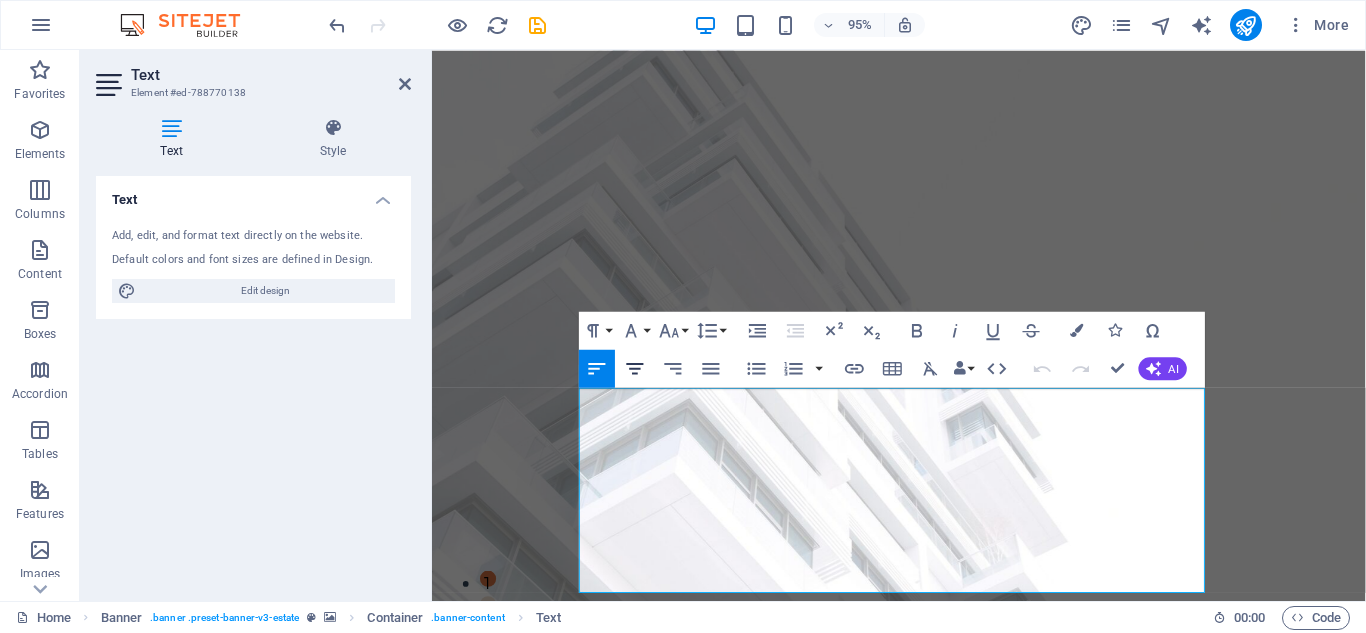 click 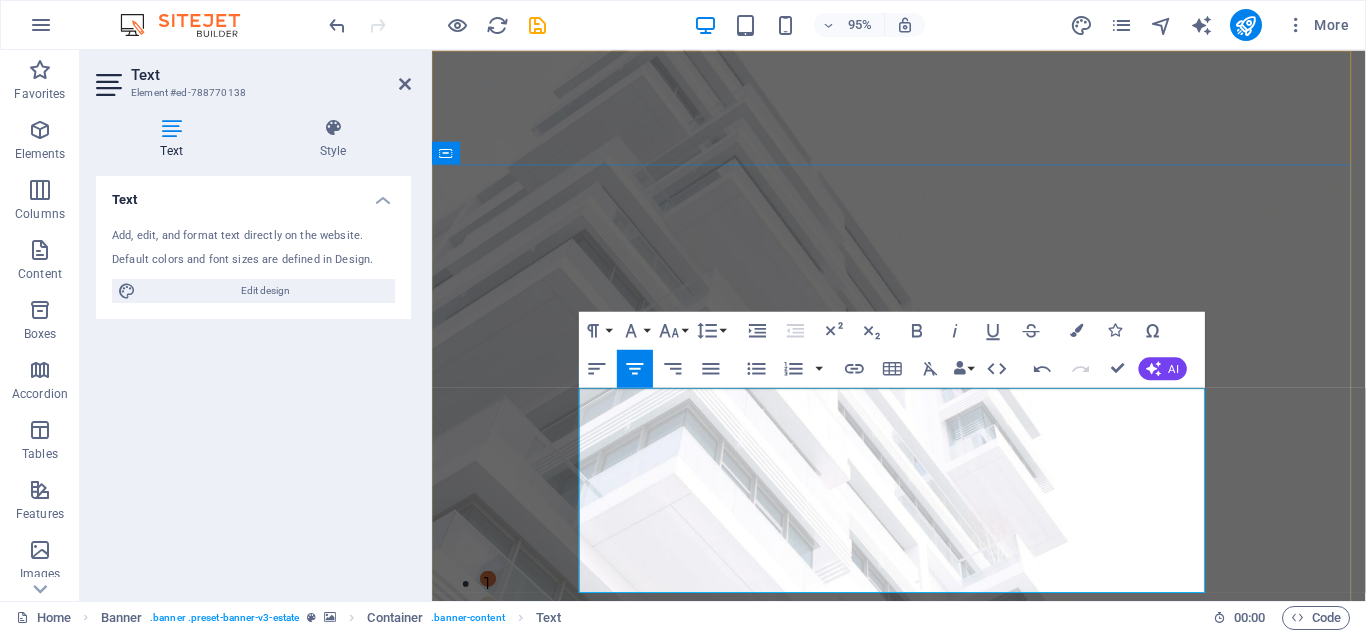 click on "Twin Cities Property People provides all your real estate needs! They provide agents who can assist you with  selling your home, help you sell your home yourself with their flat rate service. They can assist you with buying a home, rent your home and even help renters find a home." at bounding box center [923, 1230] 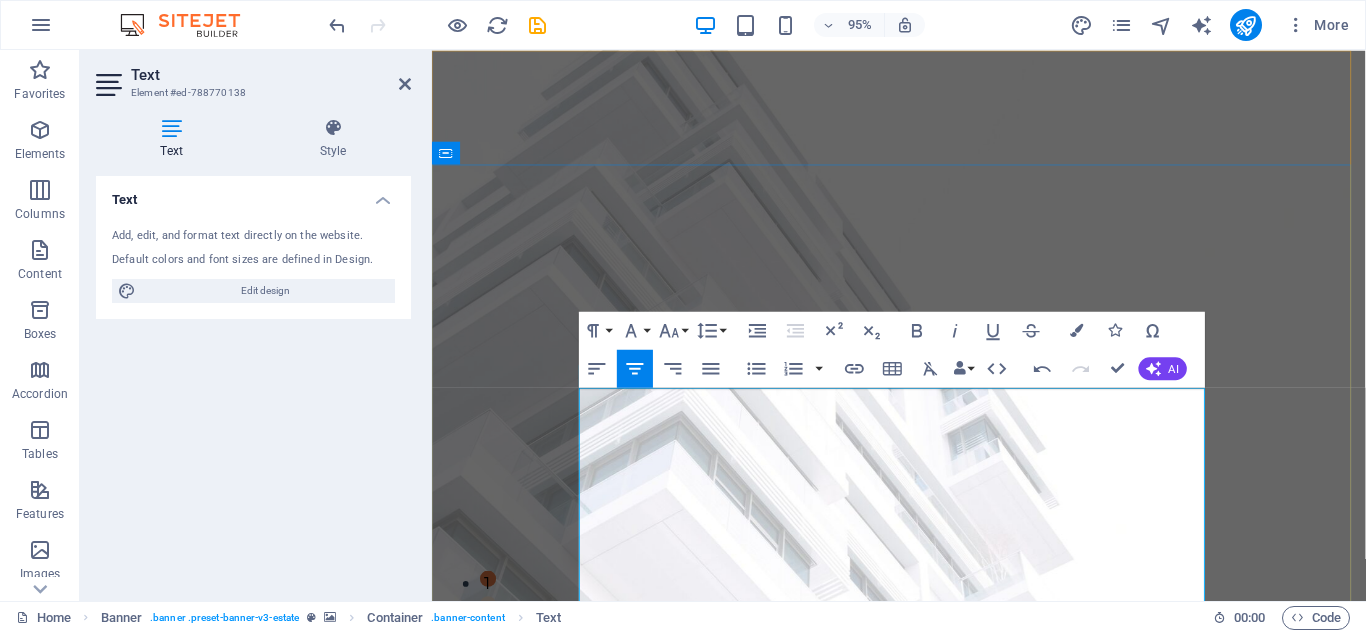 click on "Twin Cities Property People provides all your real estate needs! They provide agents who can assist you with  selling your home, help you sell your home yourself with their flat rate service." at bounding box center (923, 1244) 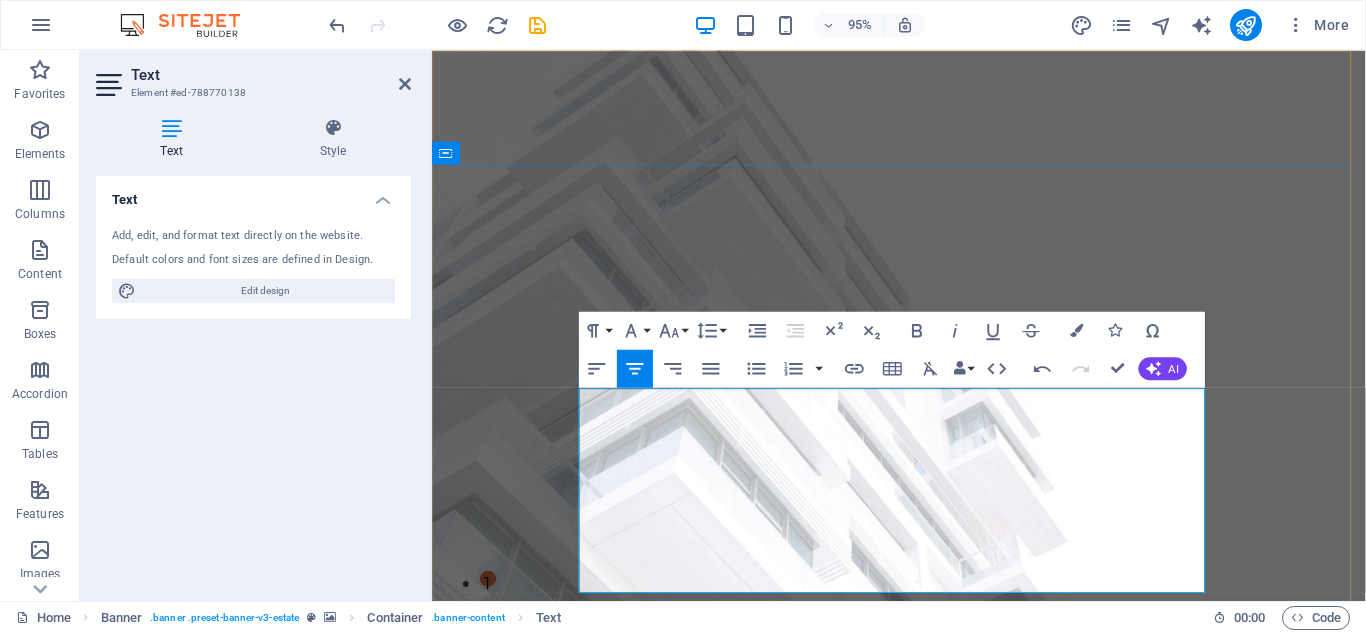 click on "I" at bounding box center [923, 1257] 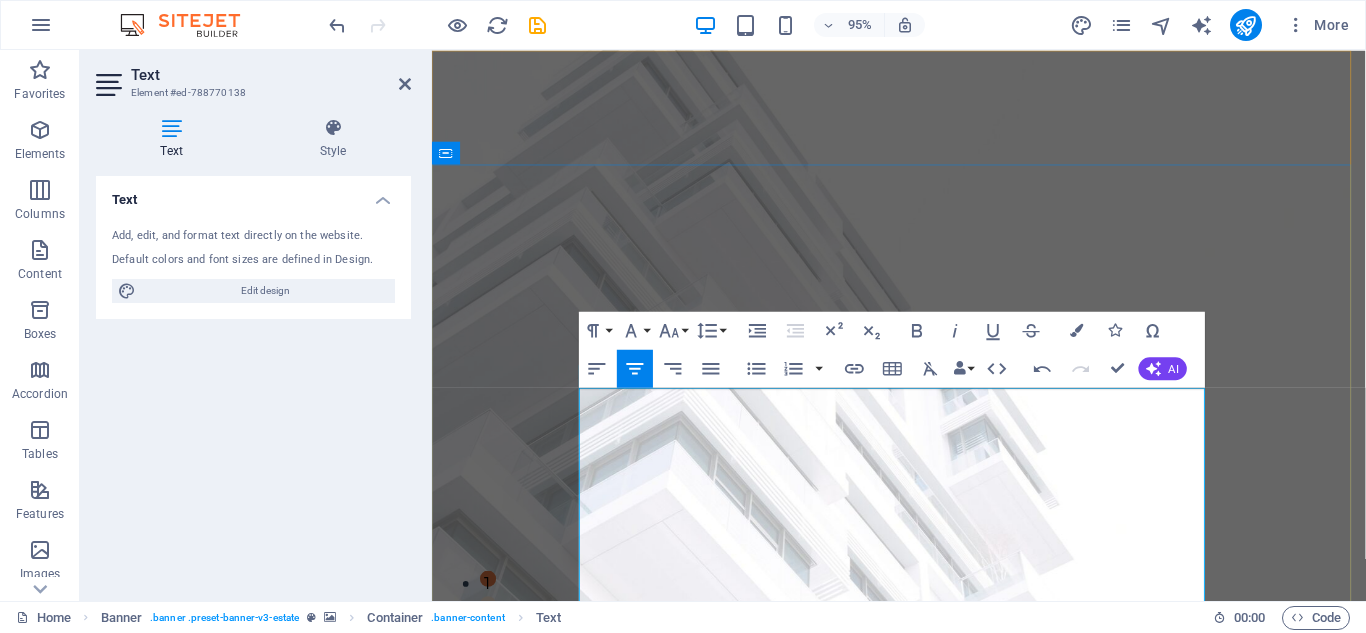 click on "If you have a home that you are thinking about renting out, we can help you out" at bounding box center [923, 1284] 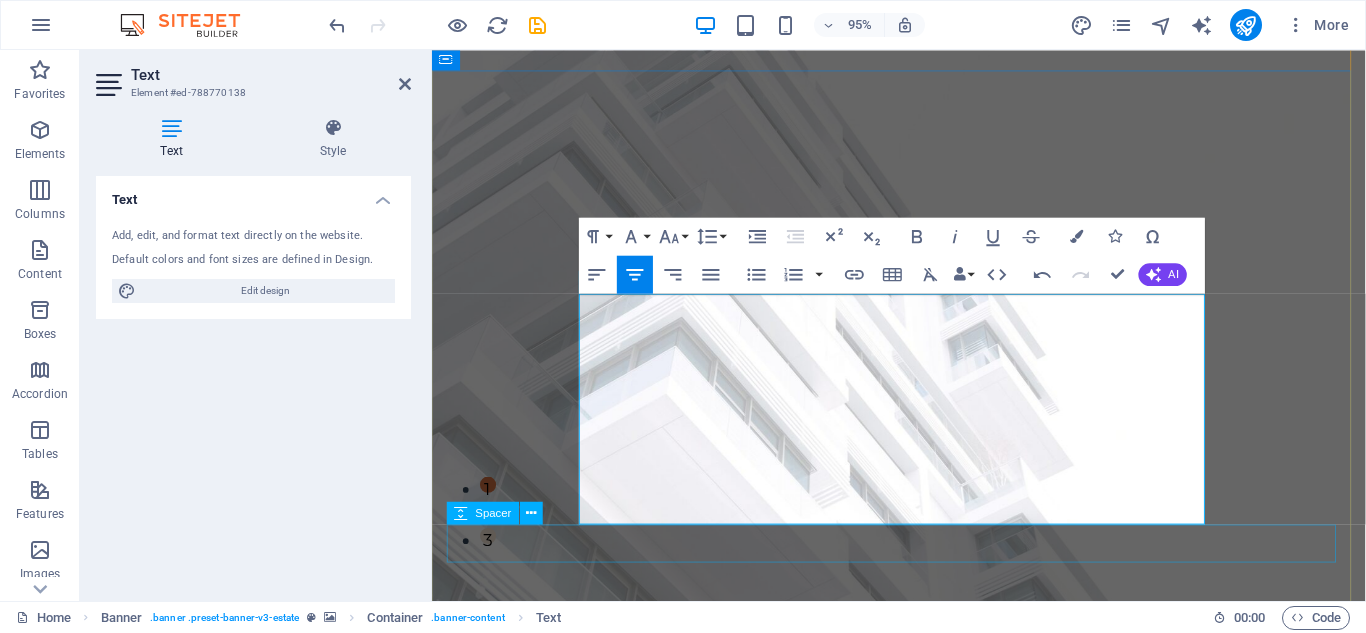 scroll, scrollTop: 100, scrollLeft: 0, axis: vertical 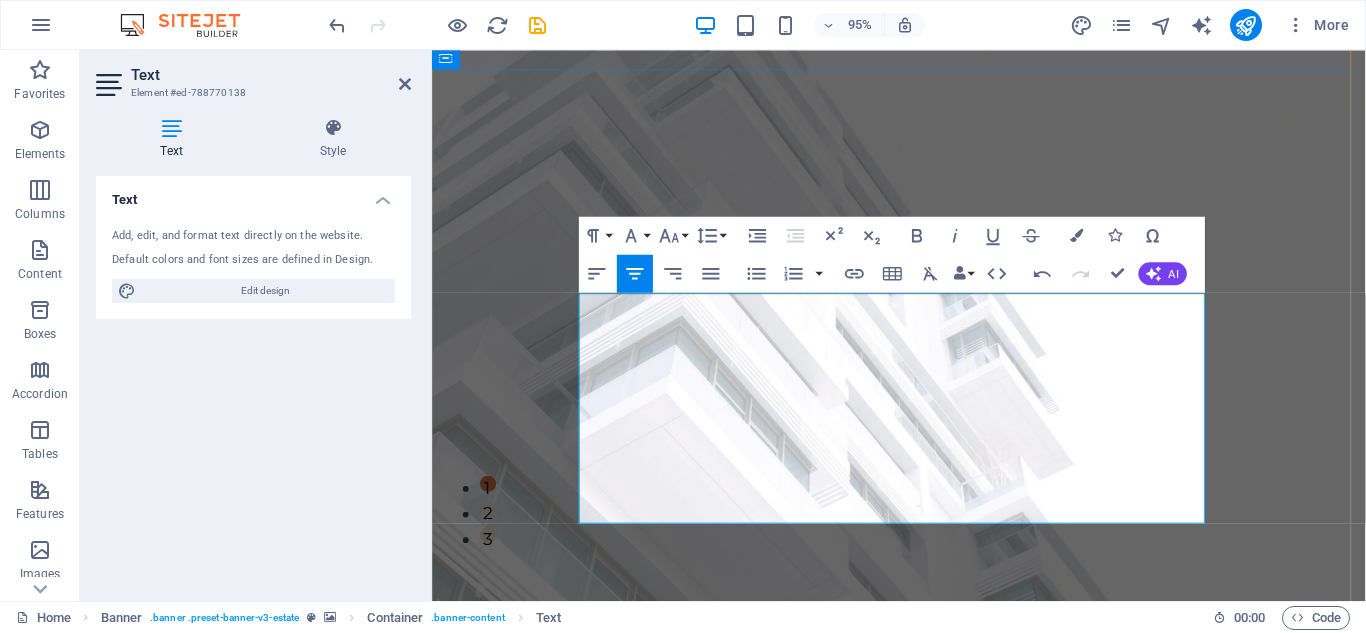 click on "We believe in a simple concept  is which is that you will receive quality work at a fair price. We may not always be the cheapest, but you know you will get great service of your real estate needs are." at bounding box center (923, 1225) 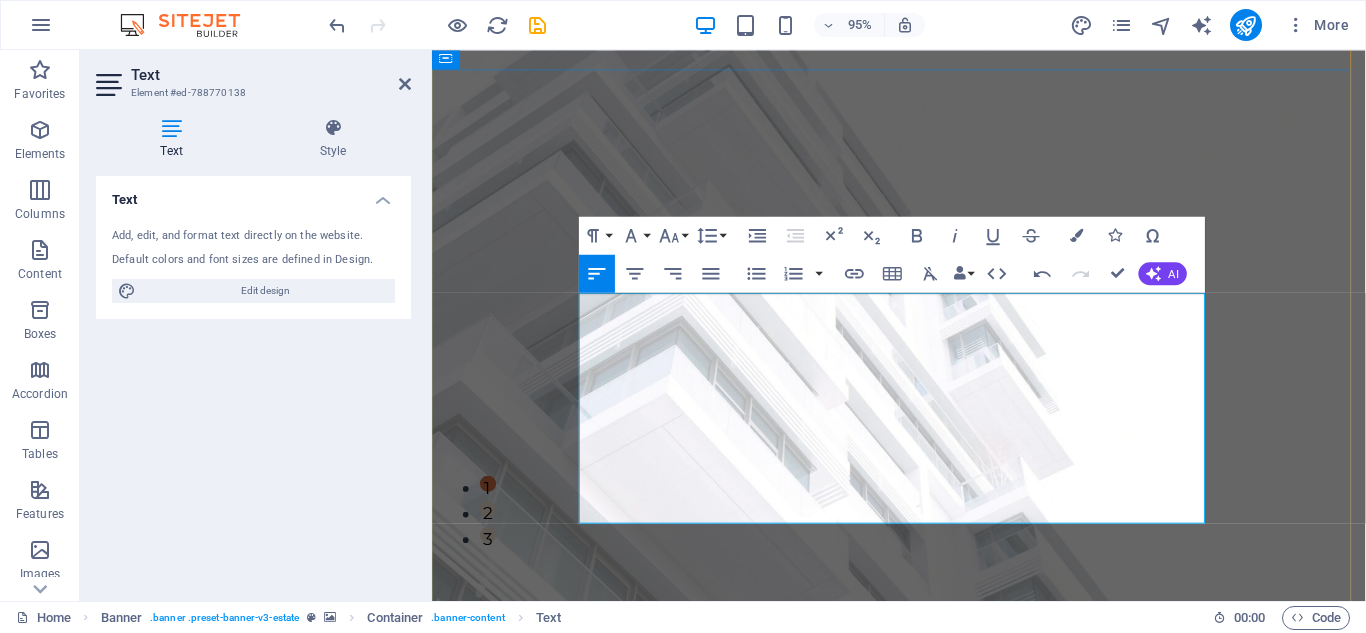 click on "We believe in a simple concept, which is that you will receive quality work at a fair price. We may not always be the cheapest, but you know you will get great service of your real estate needs are." at bounding box center (923, 1225) 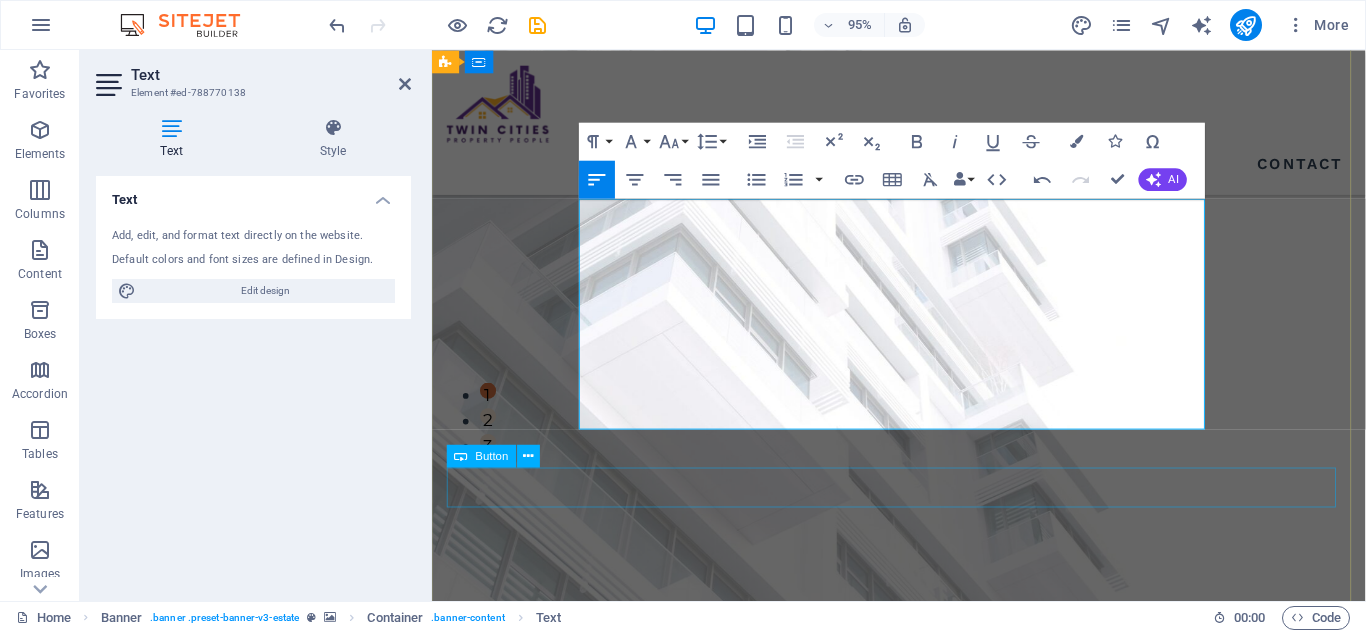 scroll, scrollTop: 199, scrollLeft: 0, axis: vertical 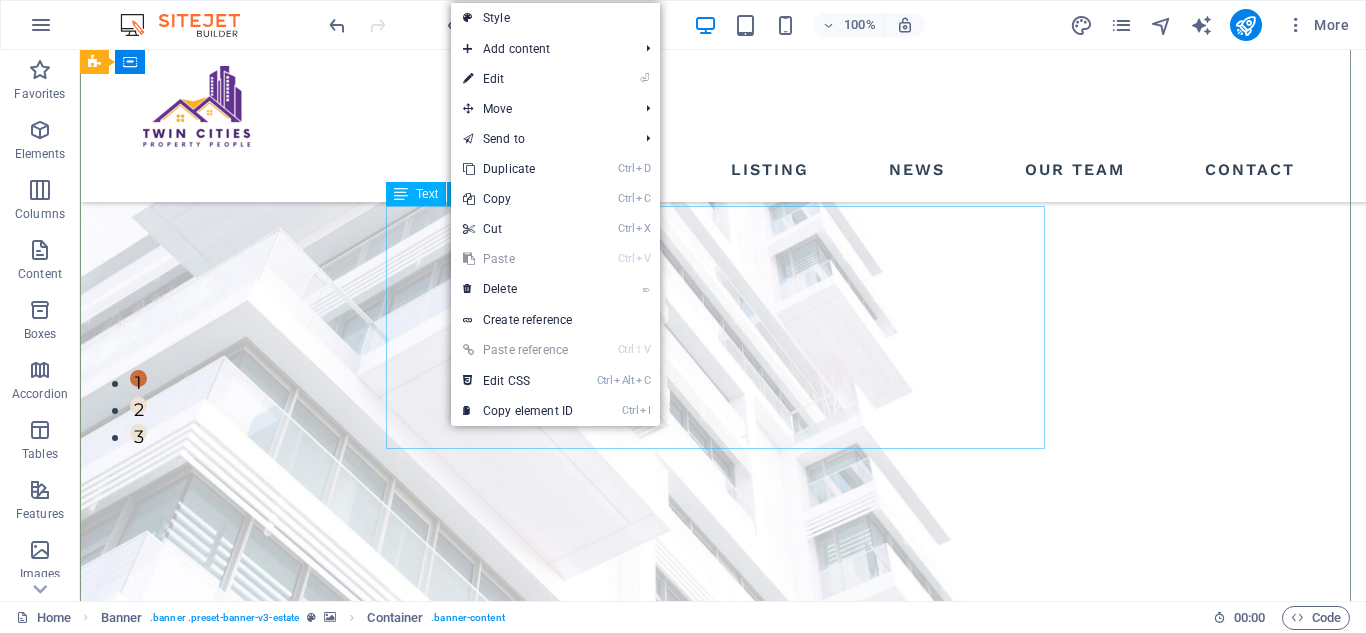 drag, startPoint x: 97, startPoint y: 447, endPoint x: 452, endPoint y: 428, distance: 355.5081 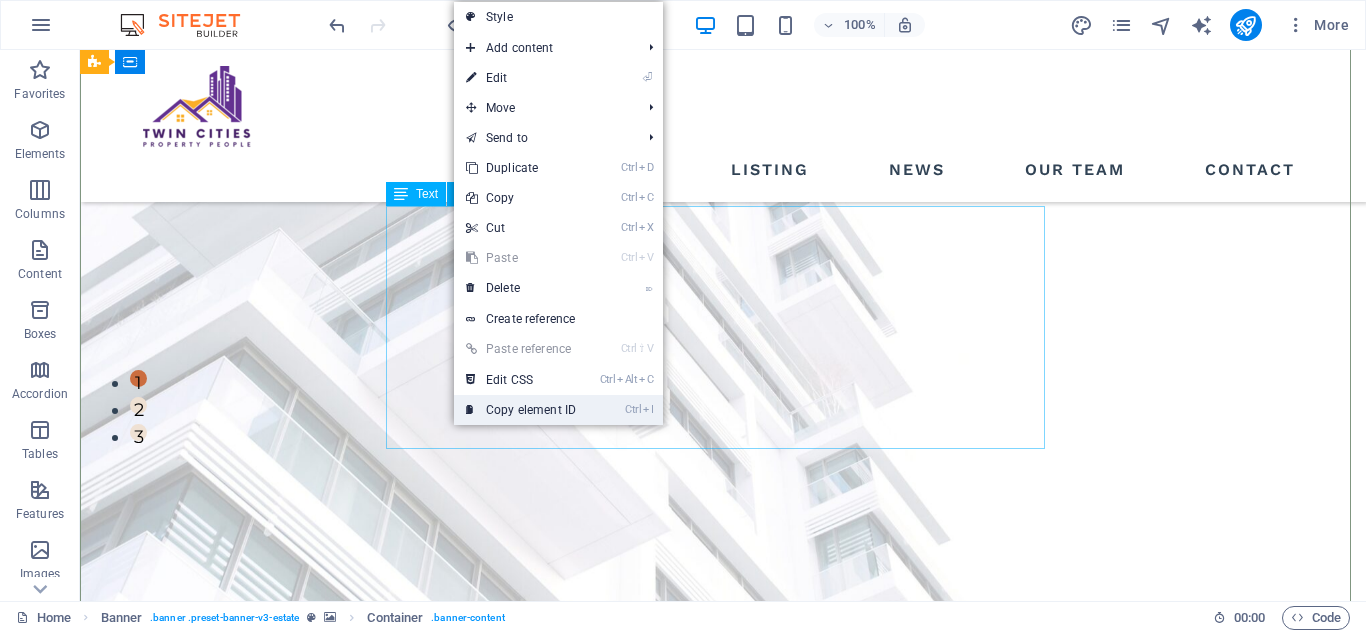 drag, startPoint x: 375, startPoint y: 373, endPoint x: 455, endPoint y: 423, distance: 94.33981 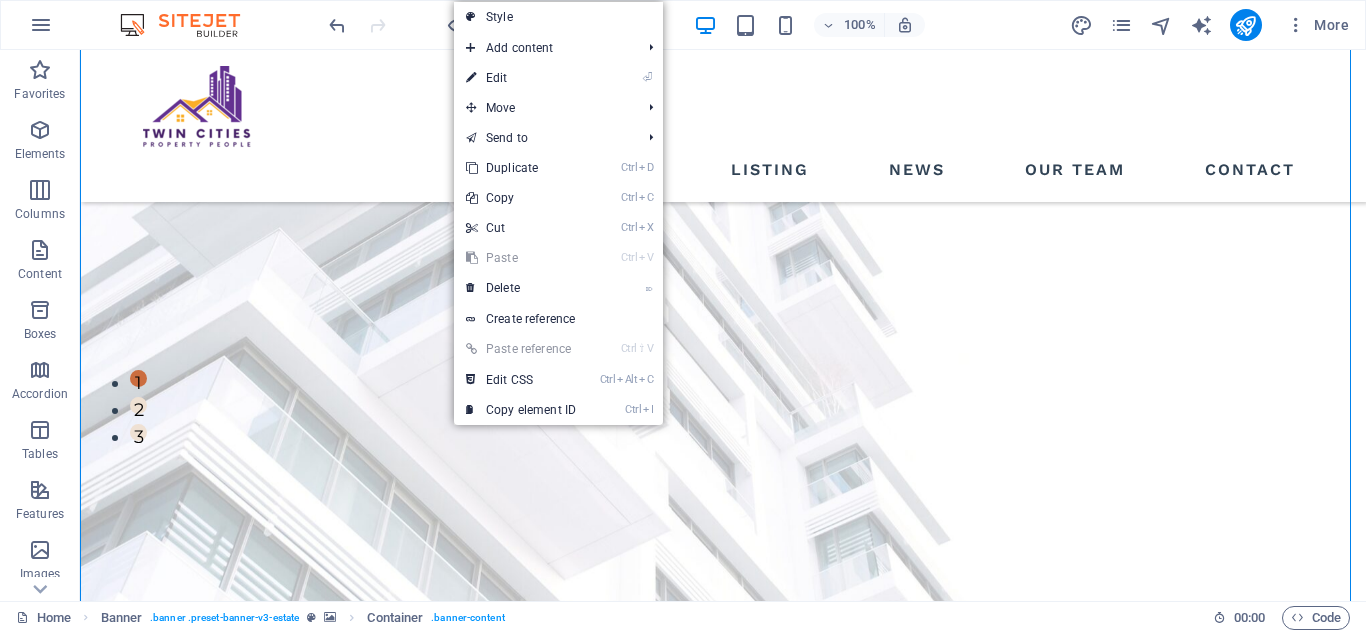 drag, startPoint x: 535, startPoint y: 473, endPoint x: 448, endPoint y: 416, distance: 104.00961 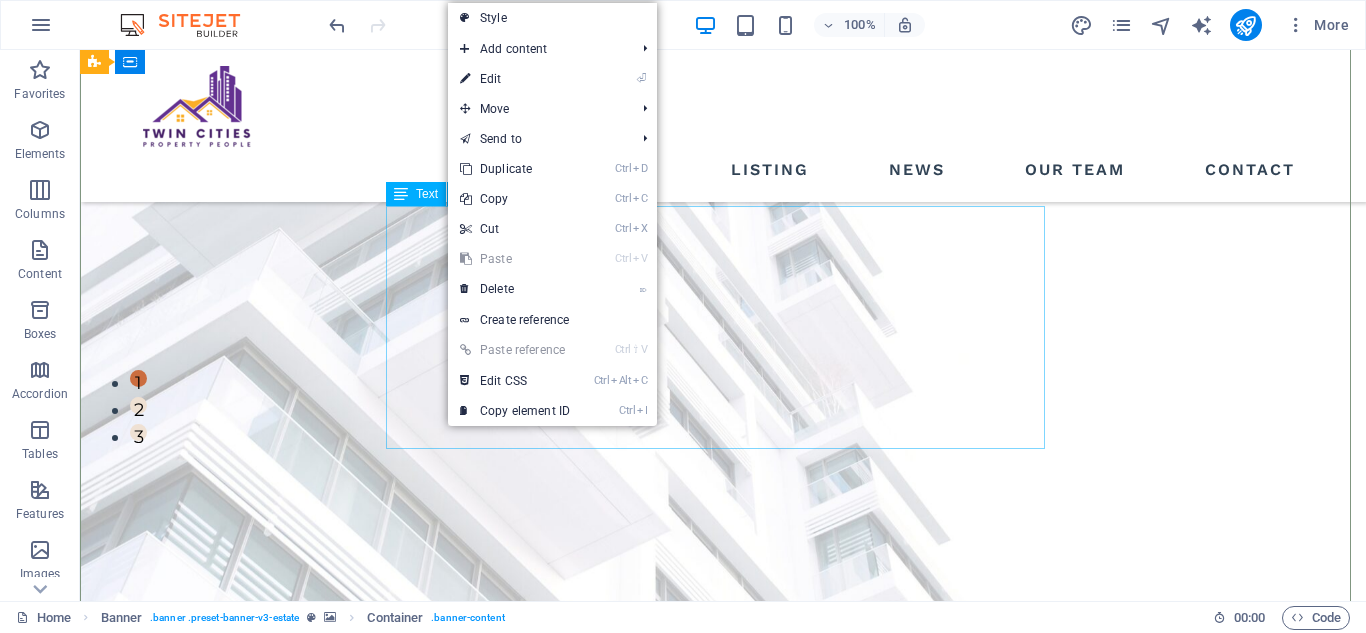 drag, startPoint x: 446, startPoint y: 416, endPoint x: 335, endPoint y: 355, distance: 126.65702 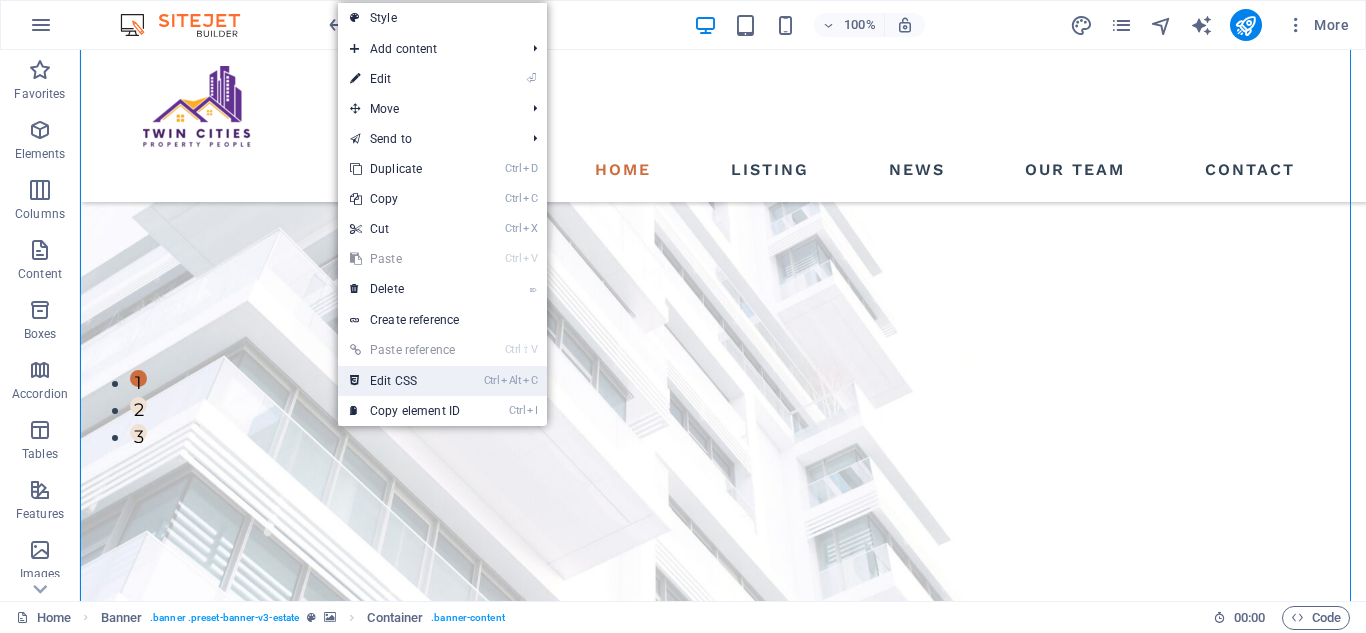 drag, startPoint x: 341, startPoint y: 357, endPoint x: 348, endPoint y: 382, distance: 25.96151 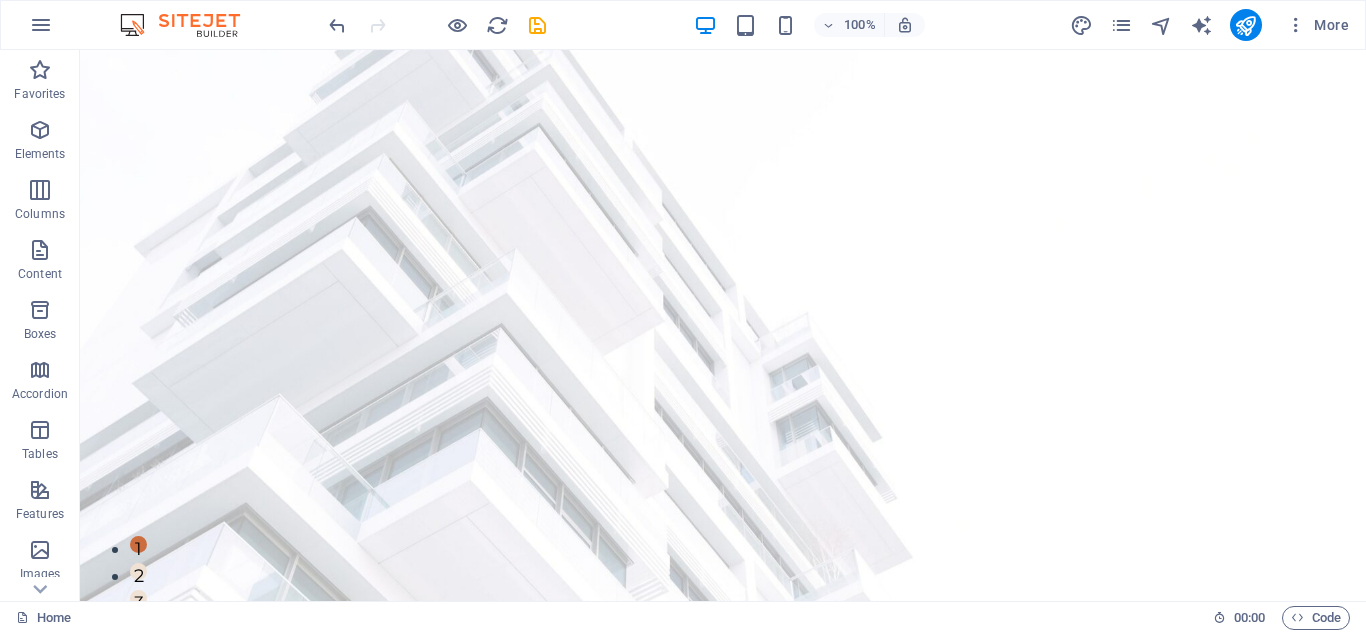 scroll, scrollTop: 0, scrollLeft: 0, axis: both 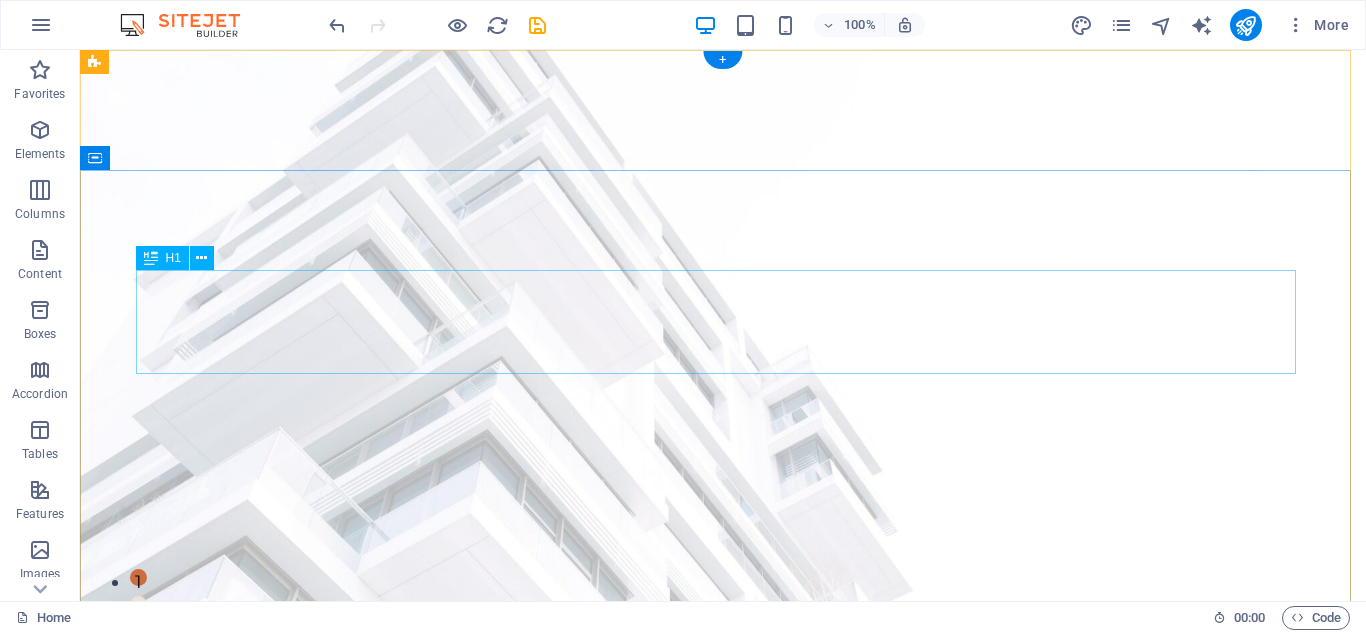 click on "Building Better Communities, One Property at a time" at bounding box center (723, 1134) 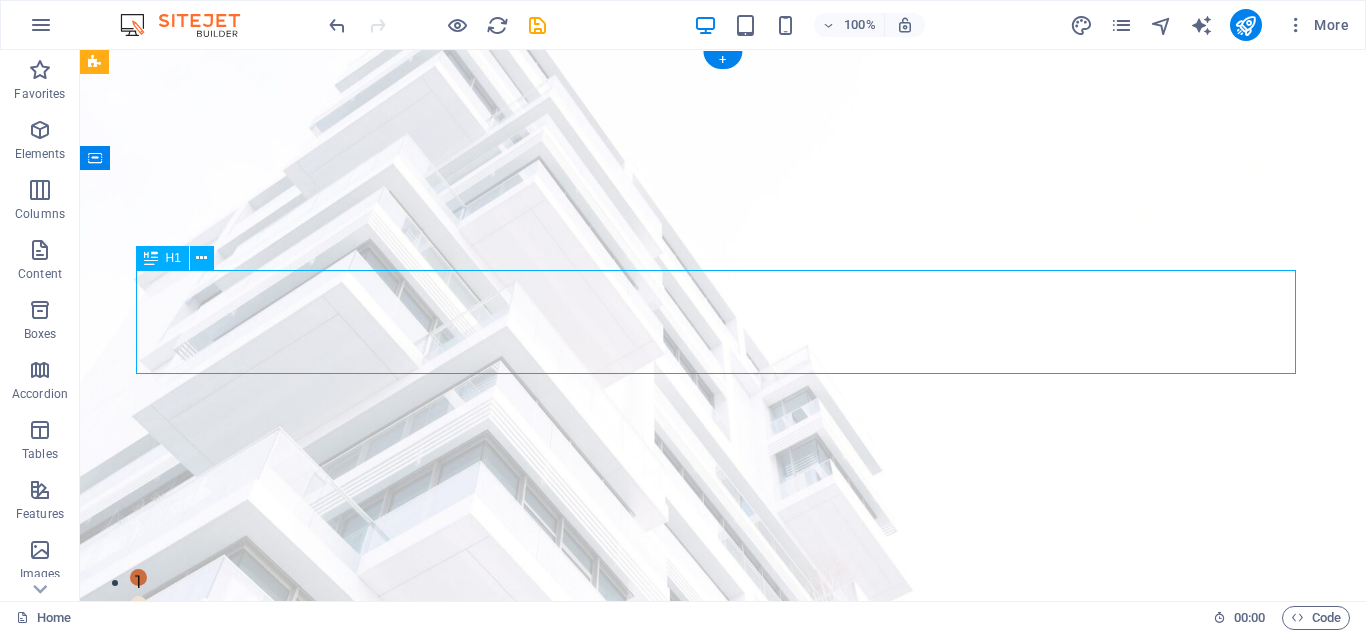 click on "Building Better Communities, One Property at a time" at bounding box center (723, 1134) 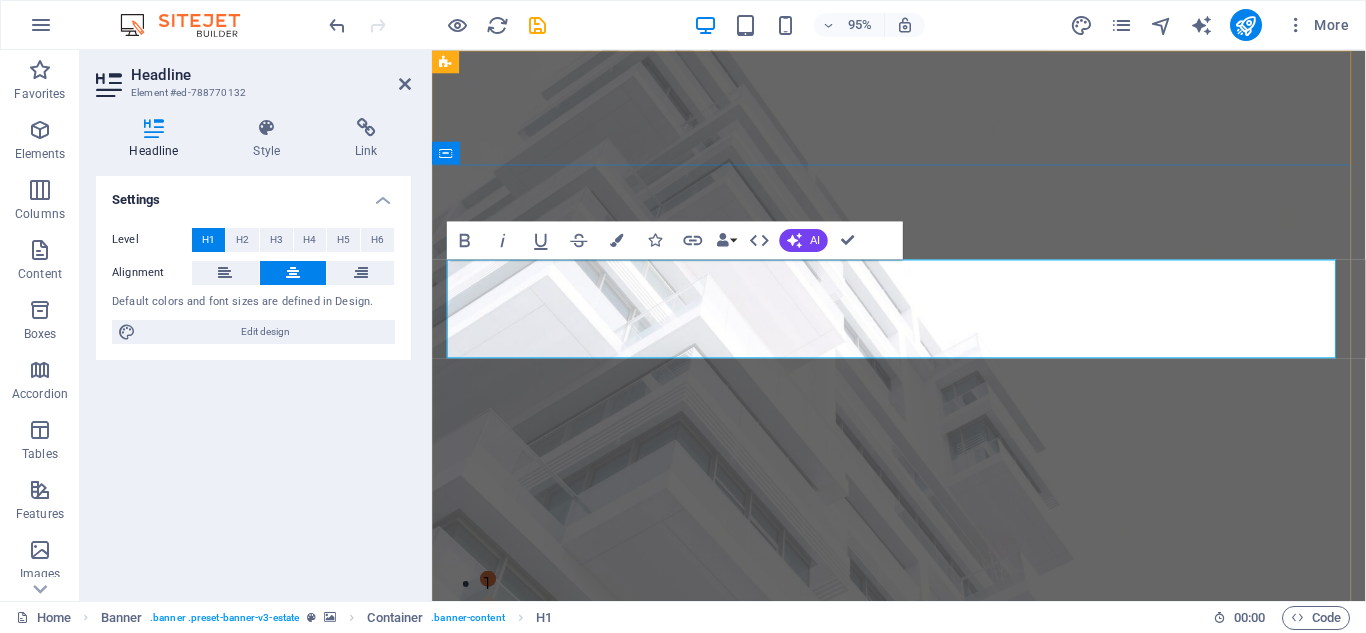 click on "Building Better Communities, One Property at a time" at bounding box center [923, 1134] 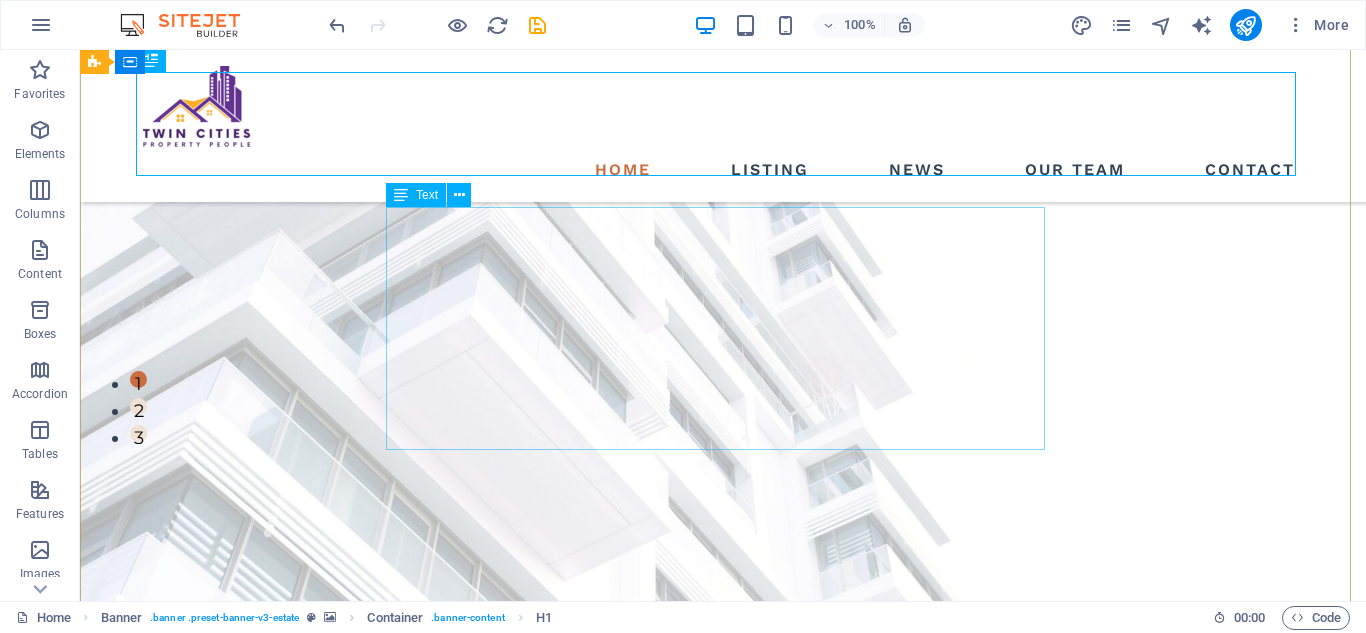 scroll, scrollTop: 199, scrollLeft: 0, axis: vertical 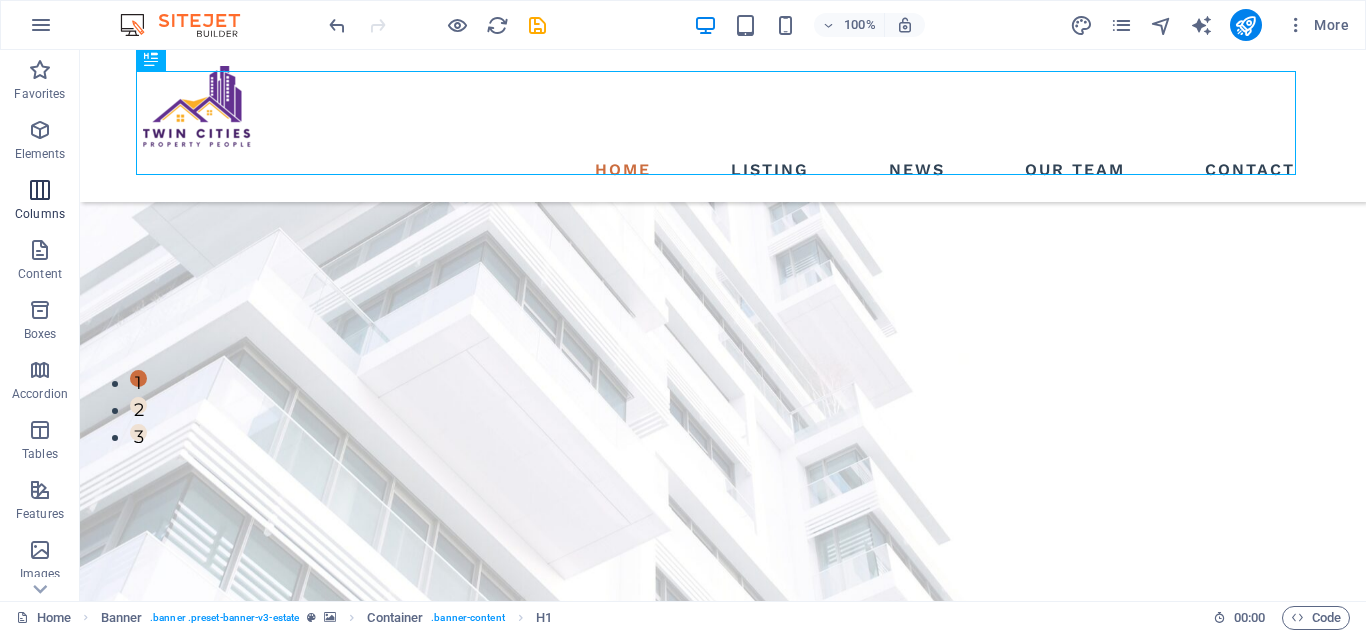 click at bounding box center [40, 190] 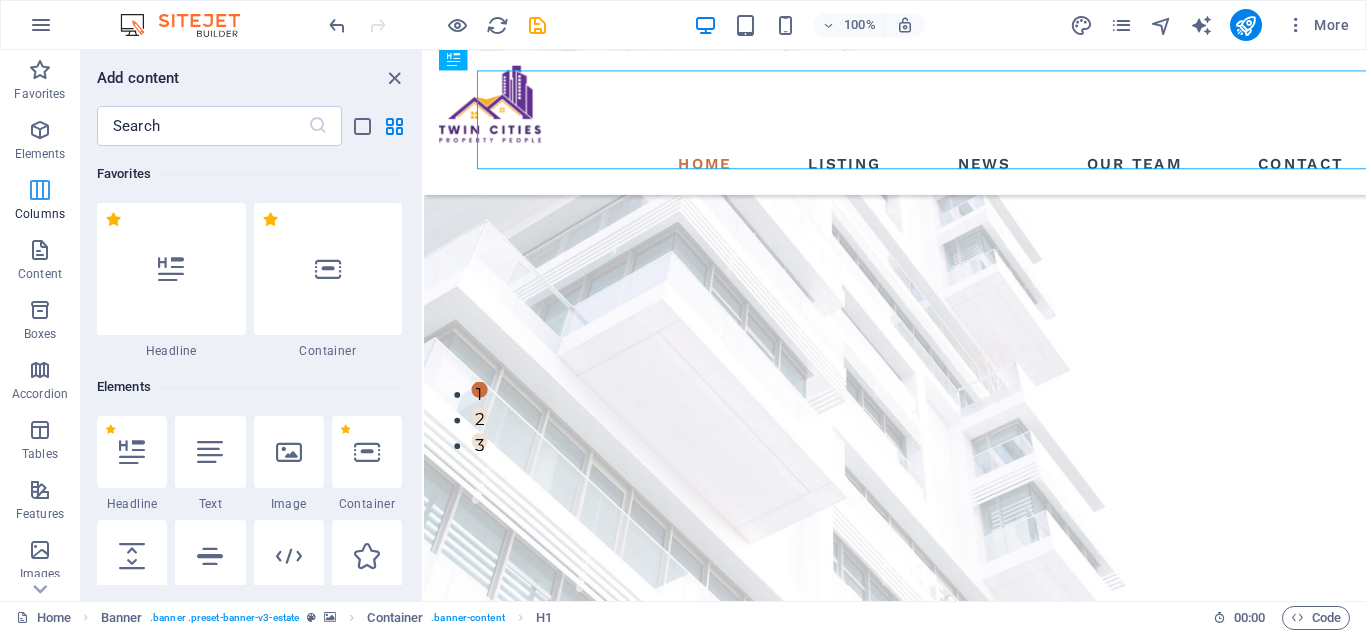 click at bounding box center (40, 190) 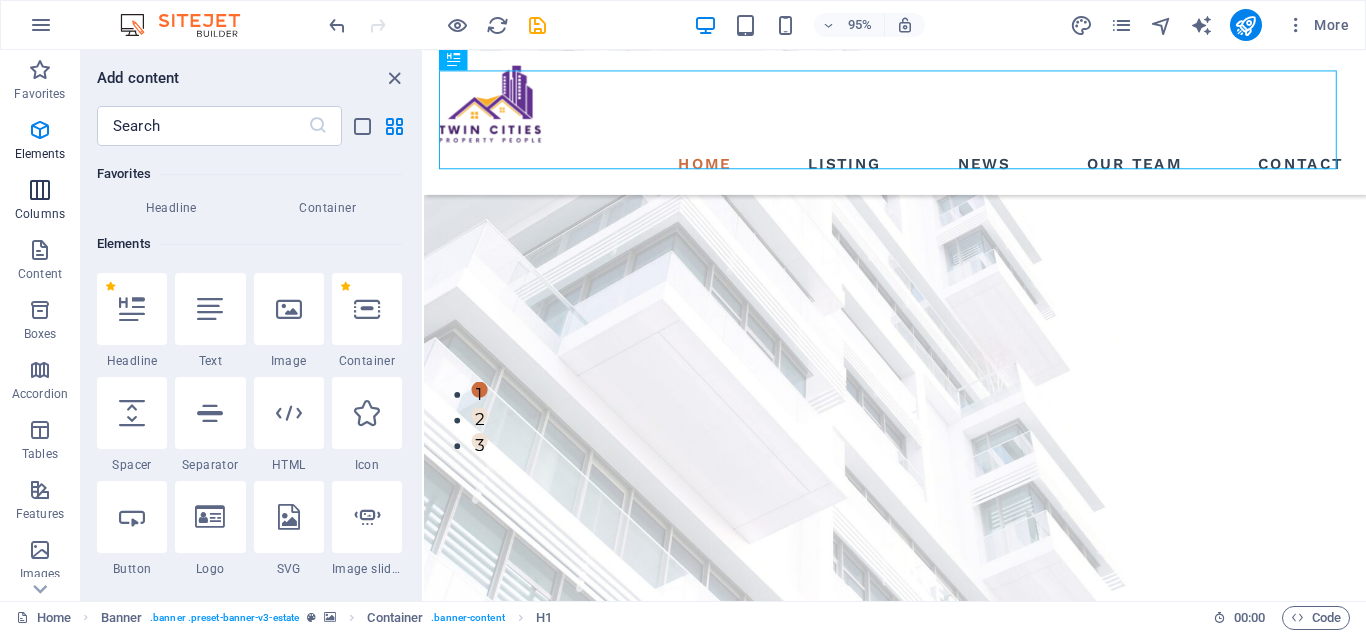 scroll, scrollTop: 990, scrollLeft: 0, axis: vertical 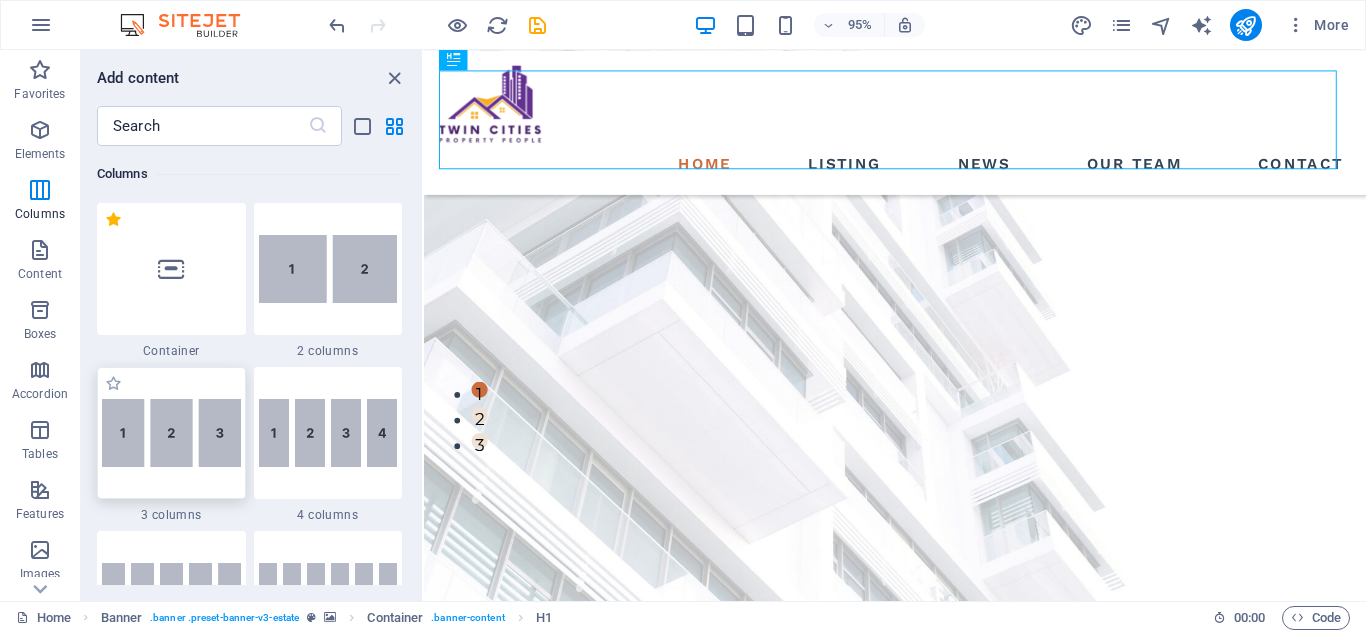 click at bounding box center [171, 433] 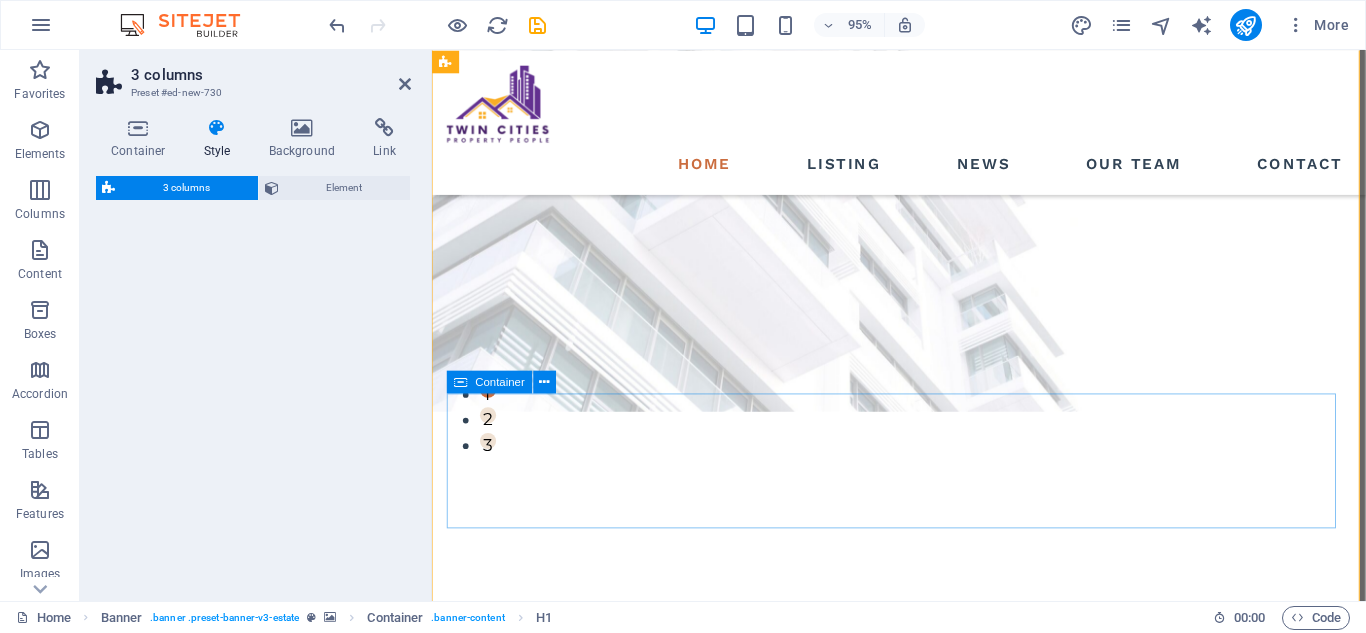 select on "rem" 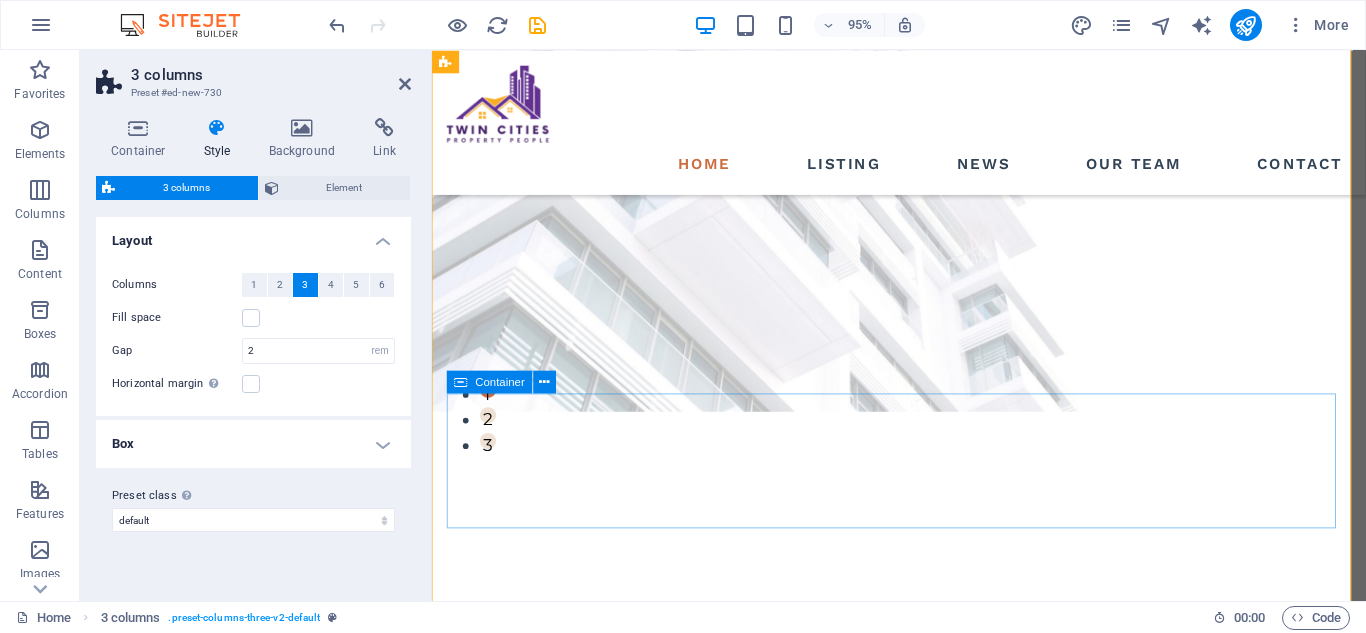 scroll, scrollTop: 803, scrollLeft: 0, axis: vertical 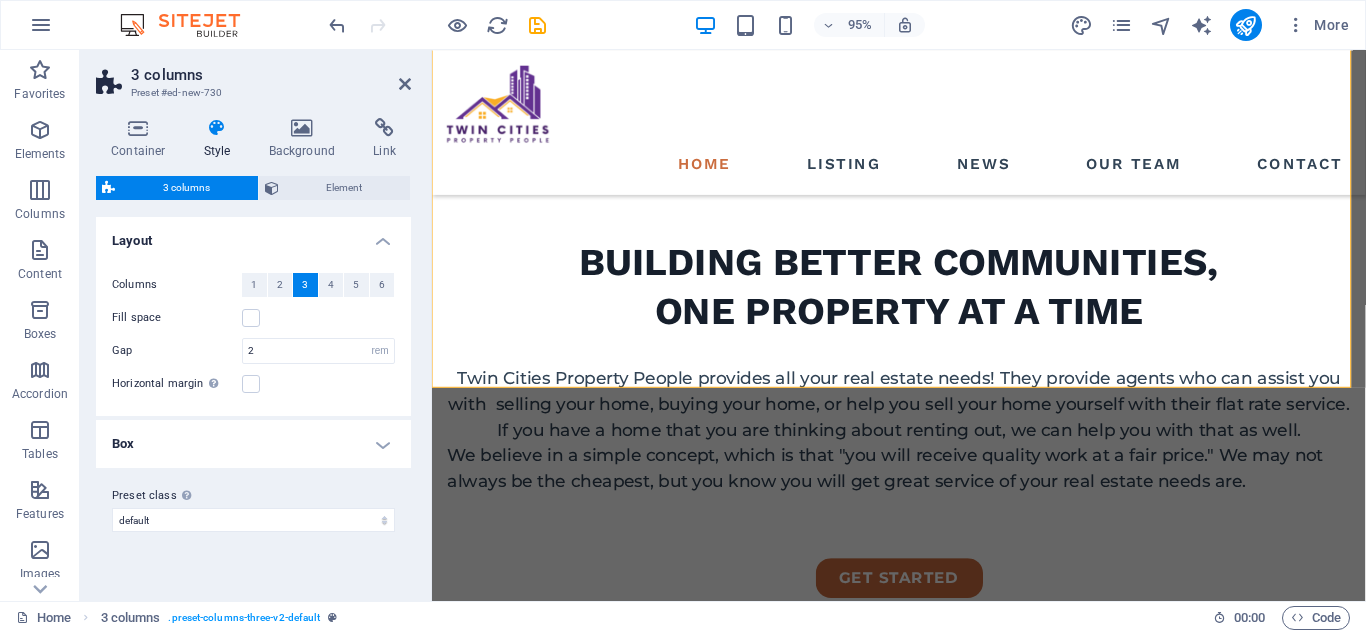drag, startPoint x: 158, startPoint y: 421, endPoint x: 186, endPoint y: 432, distance: 30.083218 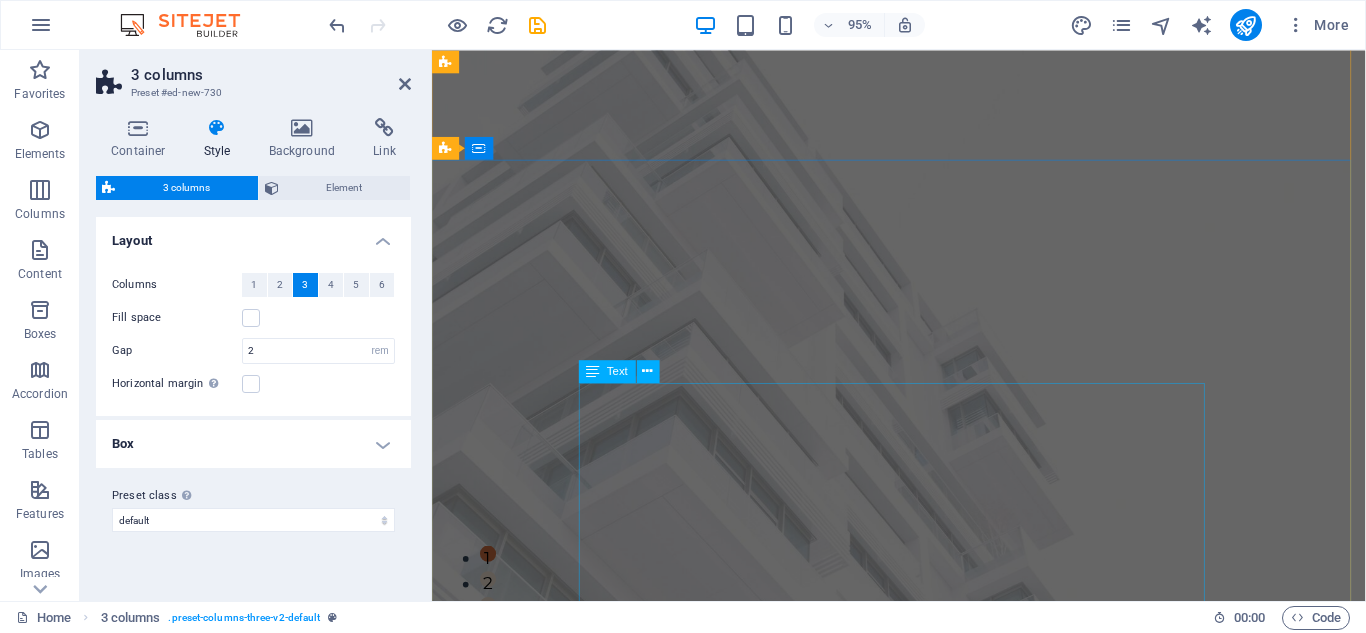 scroll, scrollTop: 0, scrollLeft: 0, axis: both 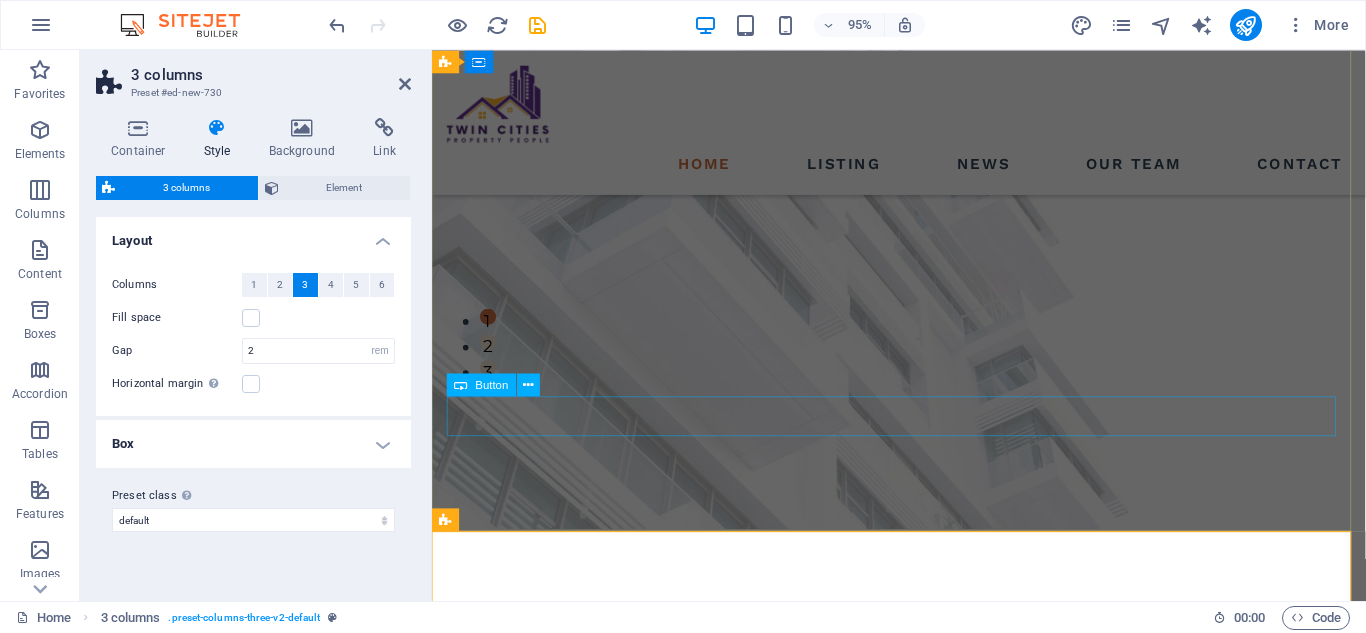 click on "get started" at bounding box center (923, 1132) 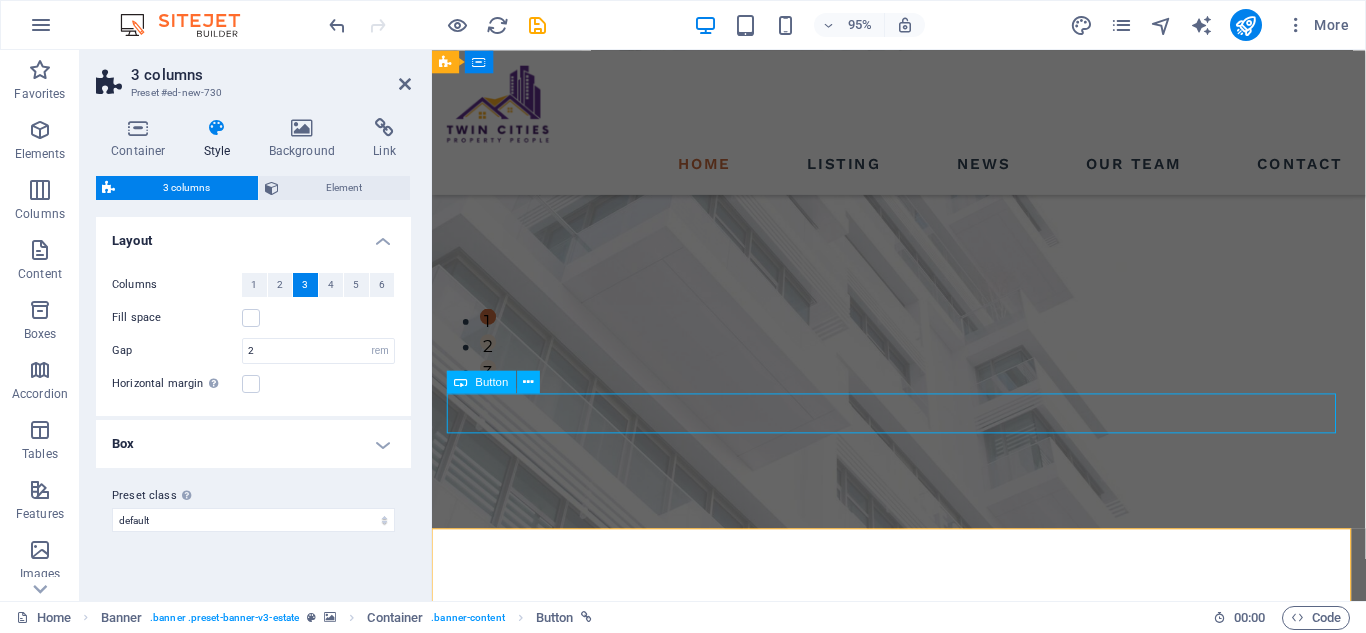 click on "get started" at bounding box center (923, 1132) 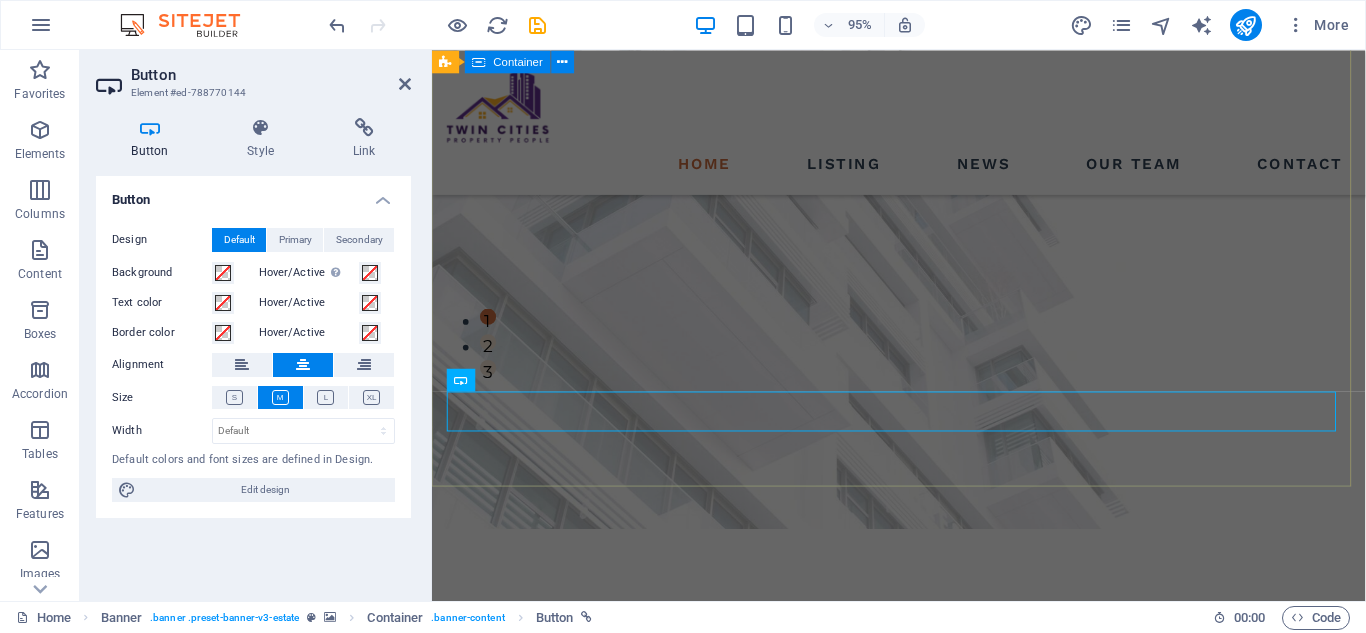 scroll, scrollTop: 279, scrollLeft: 0, axis: vertical 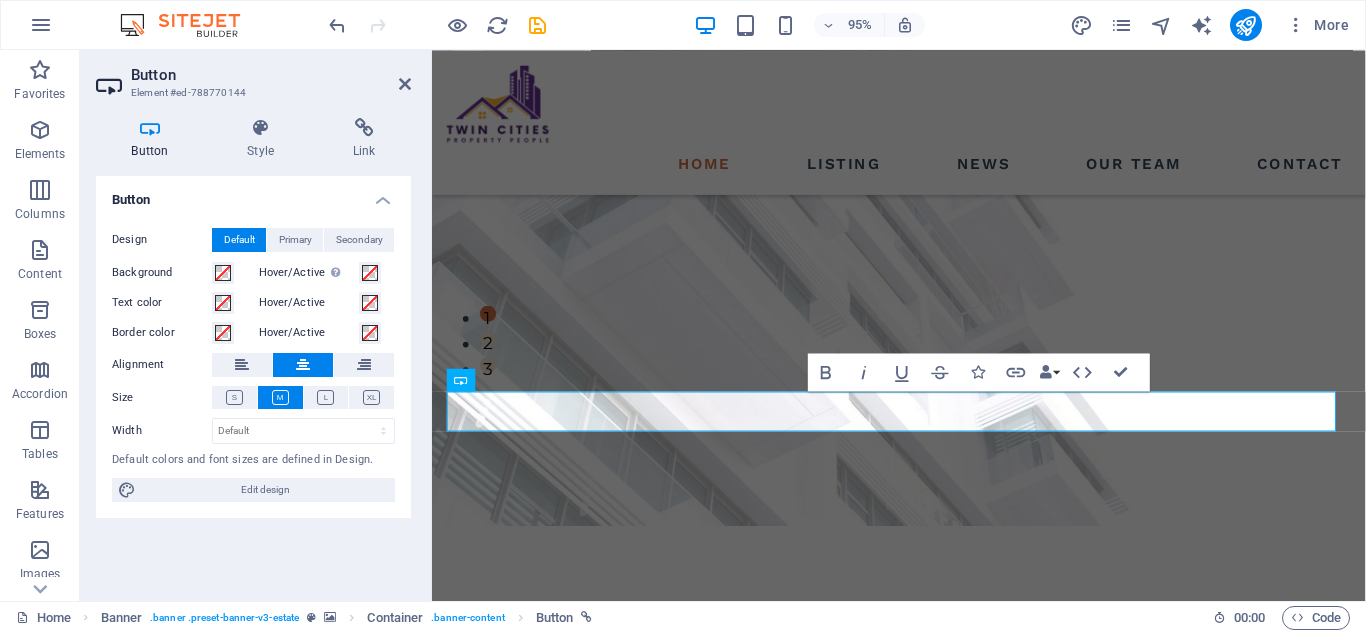 click on "Button Style Link Button Design Default Primary Secondary Background Hover/Active Switch to preview mode to test the active/hover state Text color Hover/Active Border color Hover/Active Alignment Size Width Default px rem % em vh vw Default colors and font sizes are defined in Design. Edit design Banner Element Layout How this element expands within the layout (Flexbox). Size Default auto px % 1/1 1/2 1/3 1/4 1/5 1/6 1/7 1/8 1/9 1/10 Grow Shrink Order Container layout Visible Visible Opacity 100 % Overflow Spacing Margin Default auto px % rem vw vh Custom Custom auto px % rem vw vh auto px % rem vw vh auto px % rem vw vh auto px % rem vw vh Padding Default px rem % vh vw Custom Custom px rem % vh vw px rem % vh vw px rem % vh vw px rem % vh vw Border Style              - Width 1 auto px rem % vh vw Custom Custom 1 auto px rem % vh vw 1 auto px rem % vh vw 1 auto px rem % vh vw 1 auto px rem % vh vw  - Color Round corners Default px rem % vh vw Custom Custom px rem % vh vw px rem % vh vw px rem % vh" at bounding box center (253, 351) 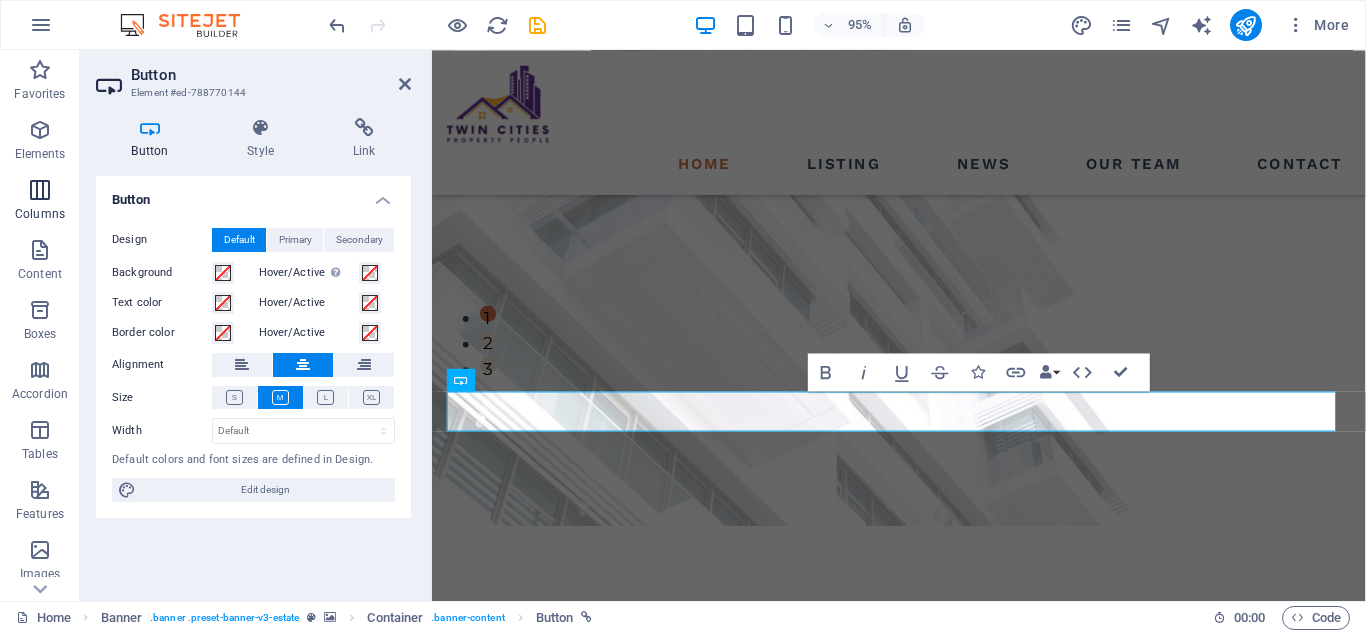 click at bounding box center (40, 190) 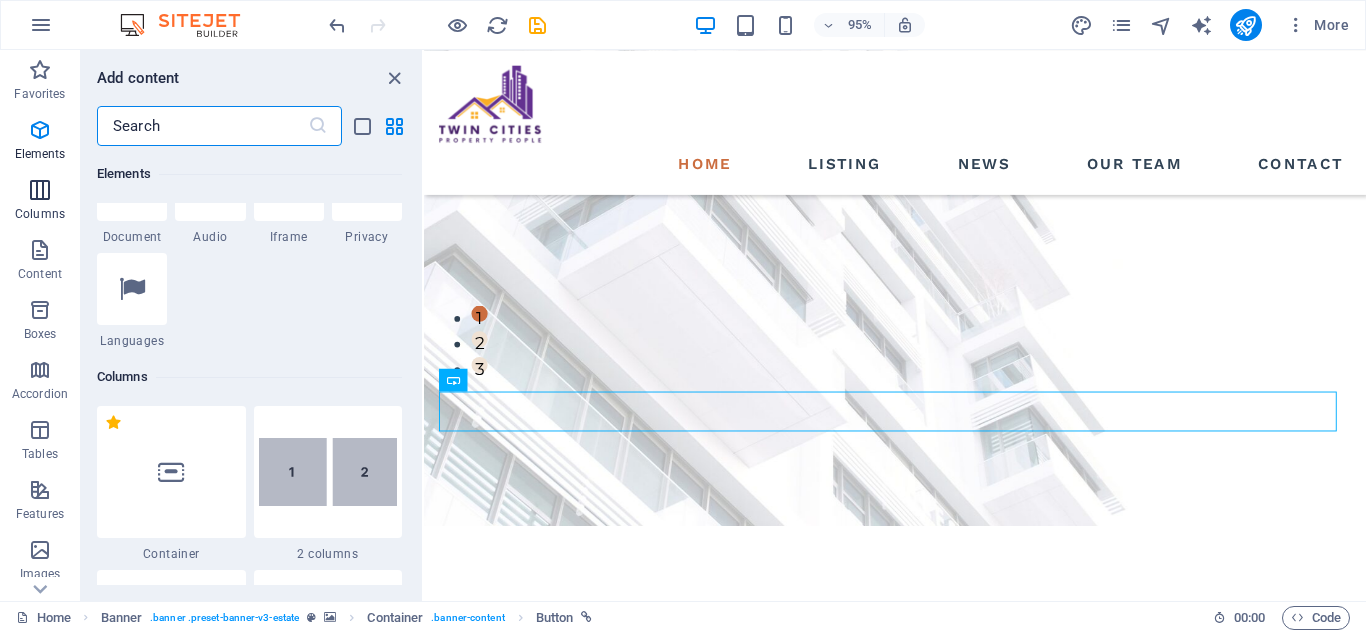 scroll, scrollTop: 990, scrollLeft: 0, axis: vertical 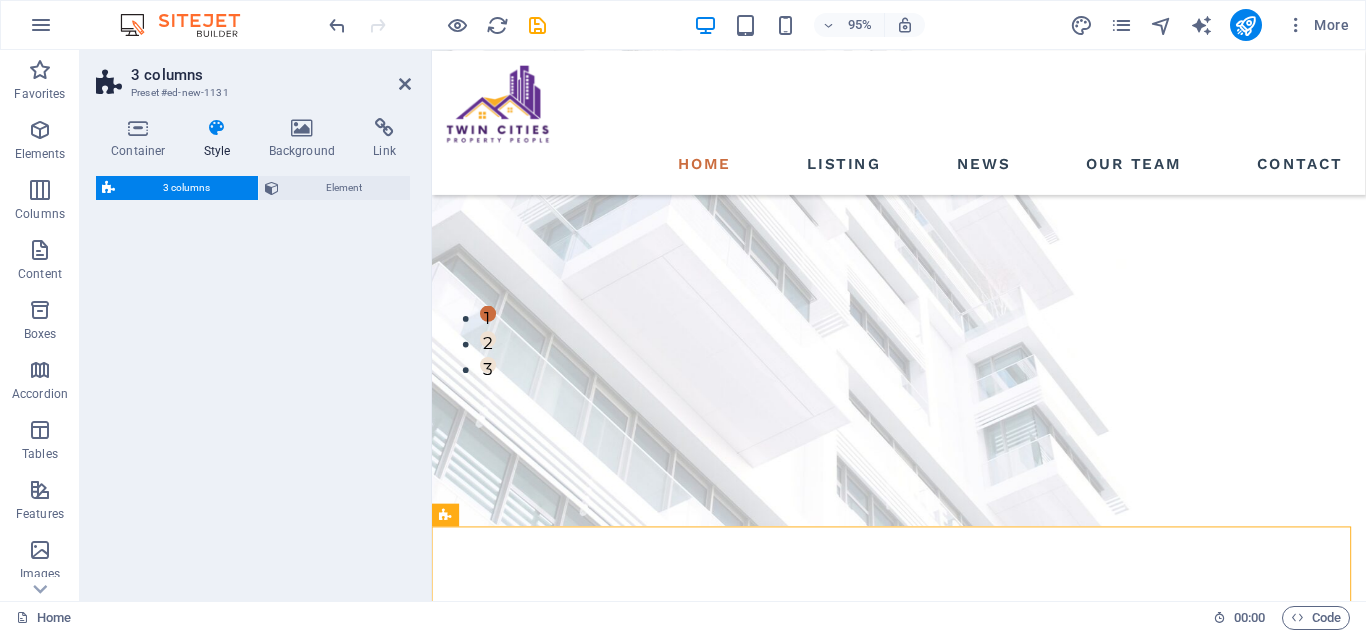 select on "rem" 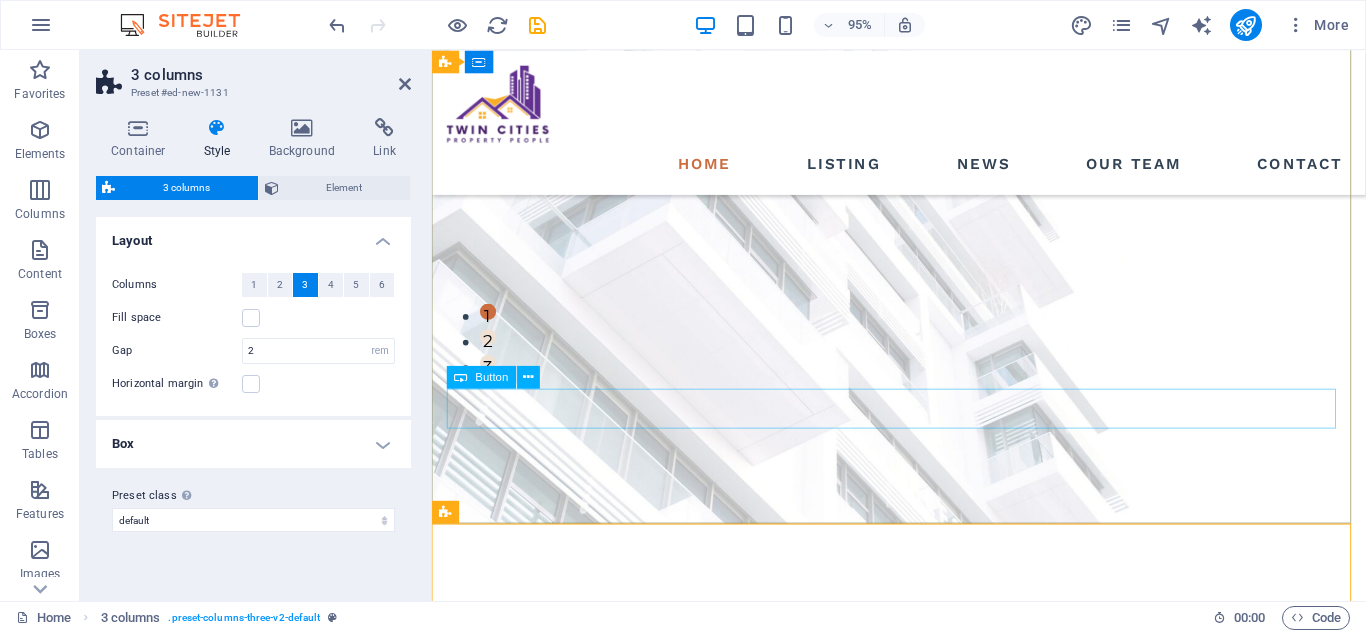 click on "get started" at bounding box center [923, 1126] 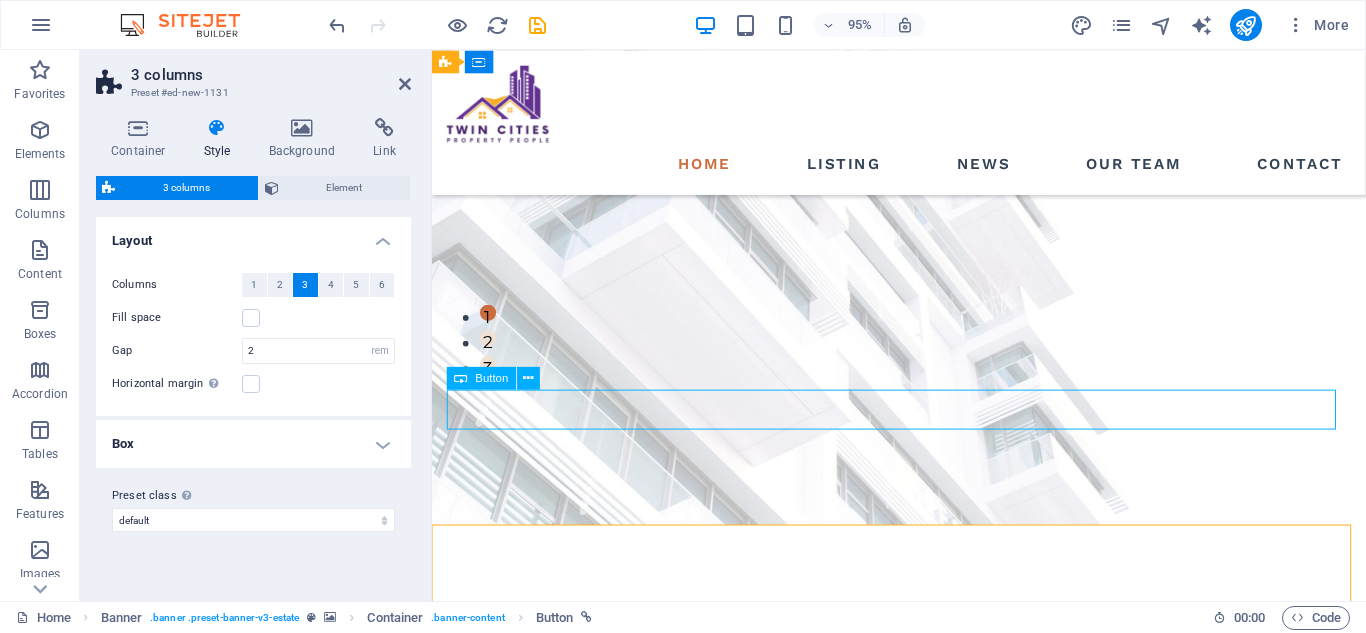scroll, scrollTop: 280, scrollLeft: 0, axis: vertical 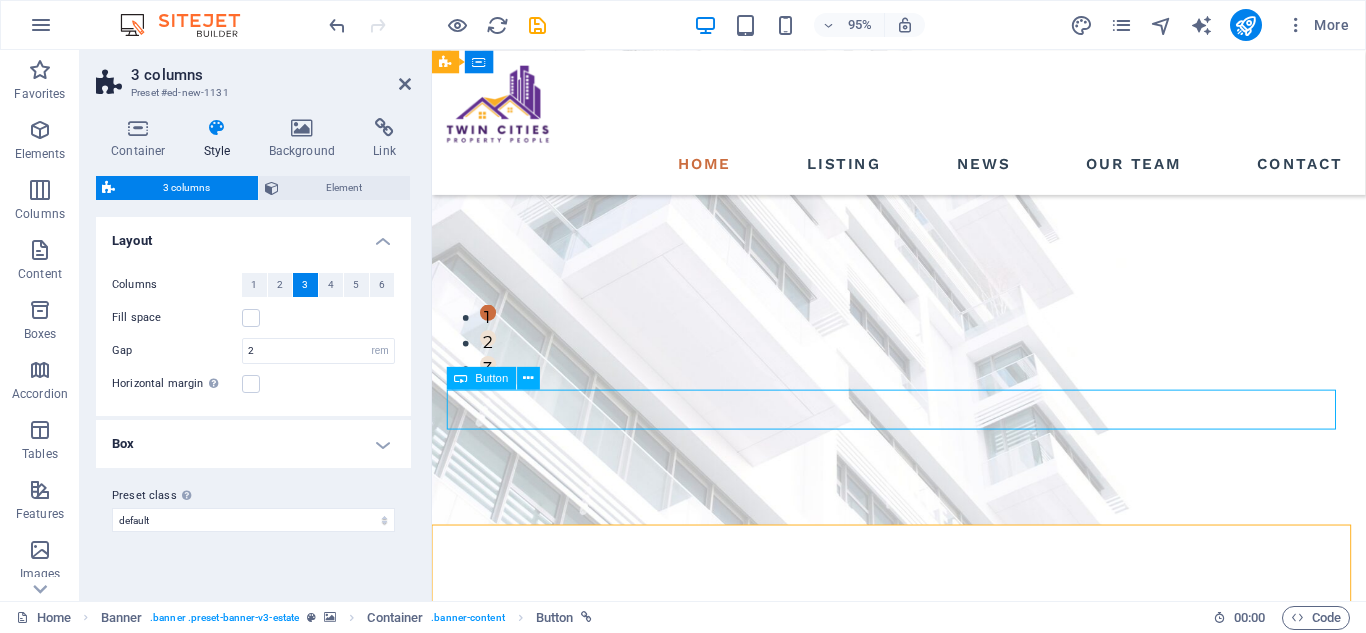 click at bounding box center [923, 1087] 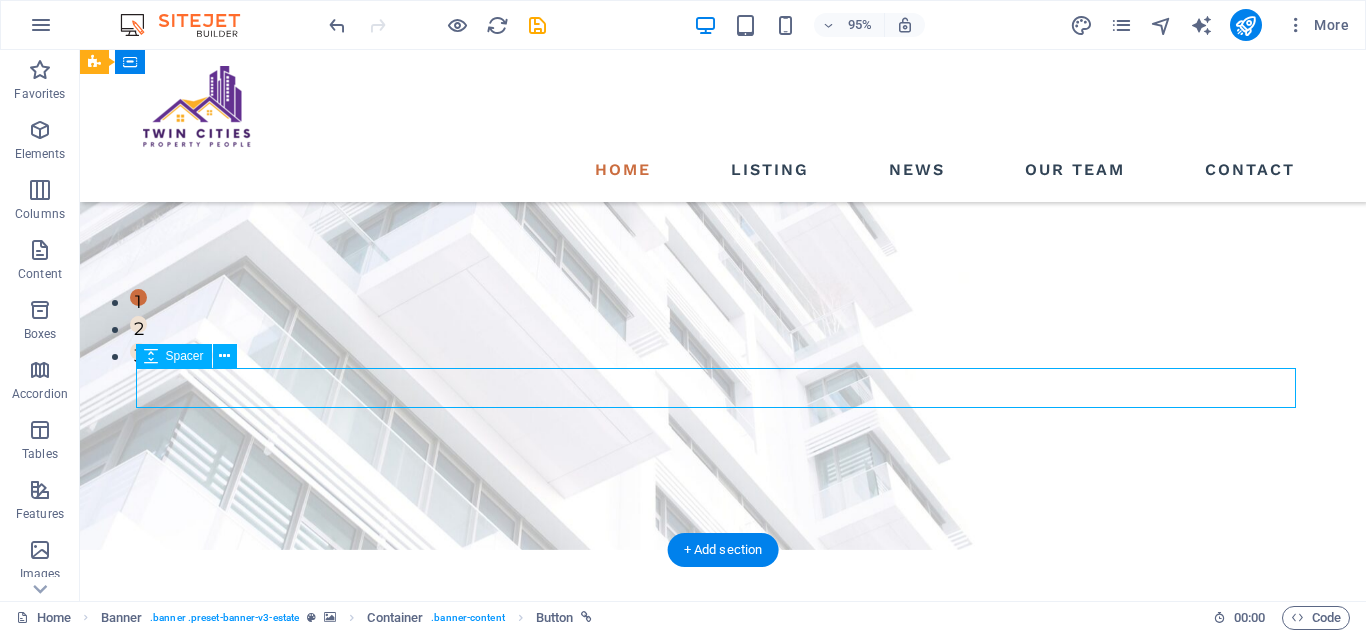 drag, startPoint x: 533, startPoint y: 385, endPoint x: 613, endPoint y: 392, distance: 80.305664 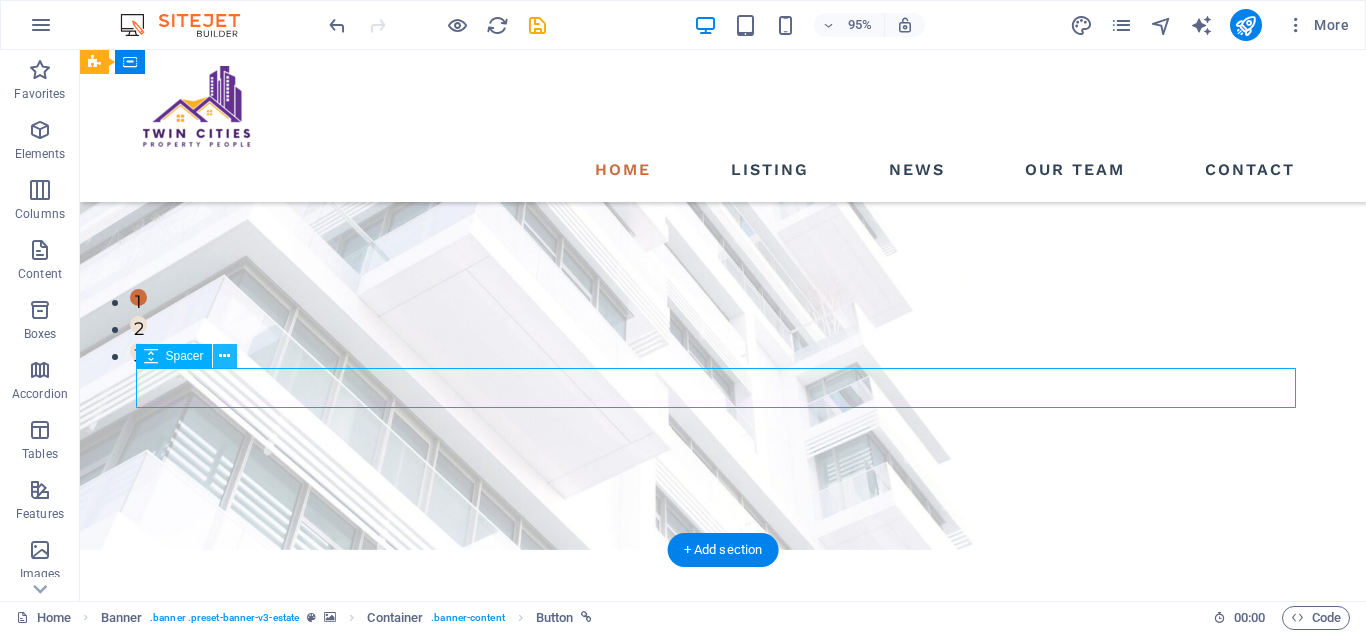 select on "px" 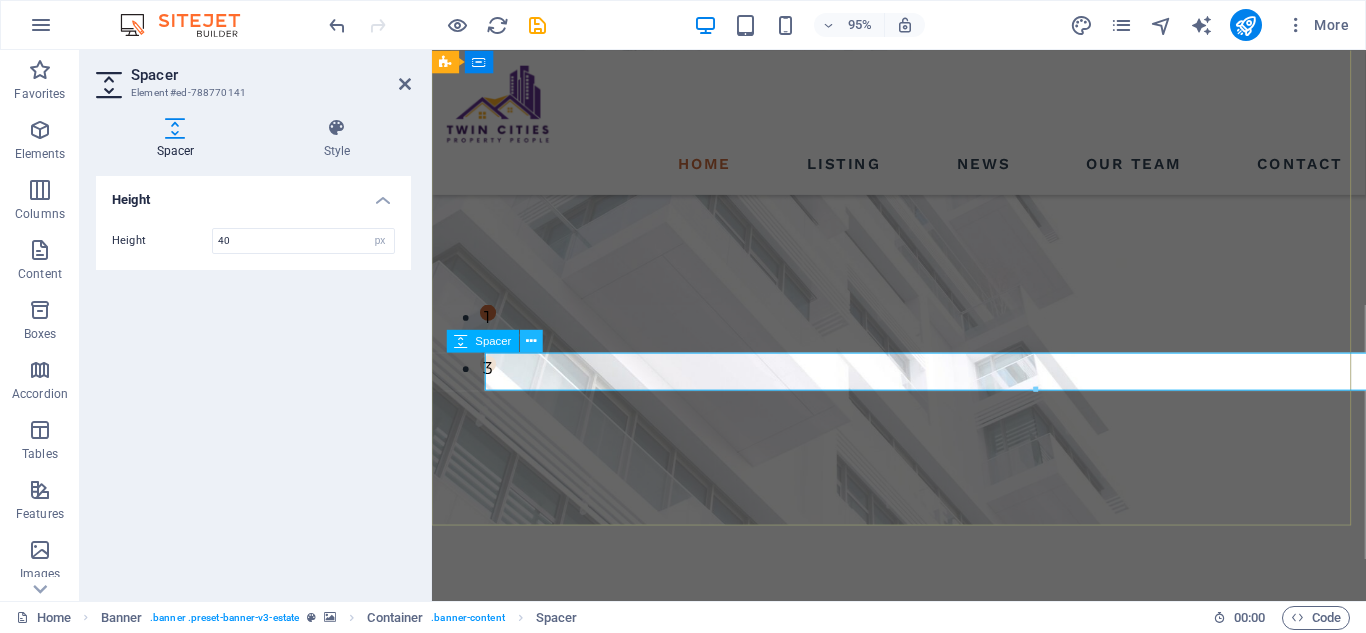 click at bounding box center [532, 341] 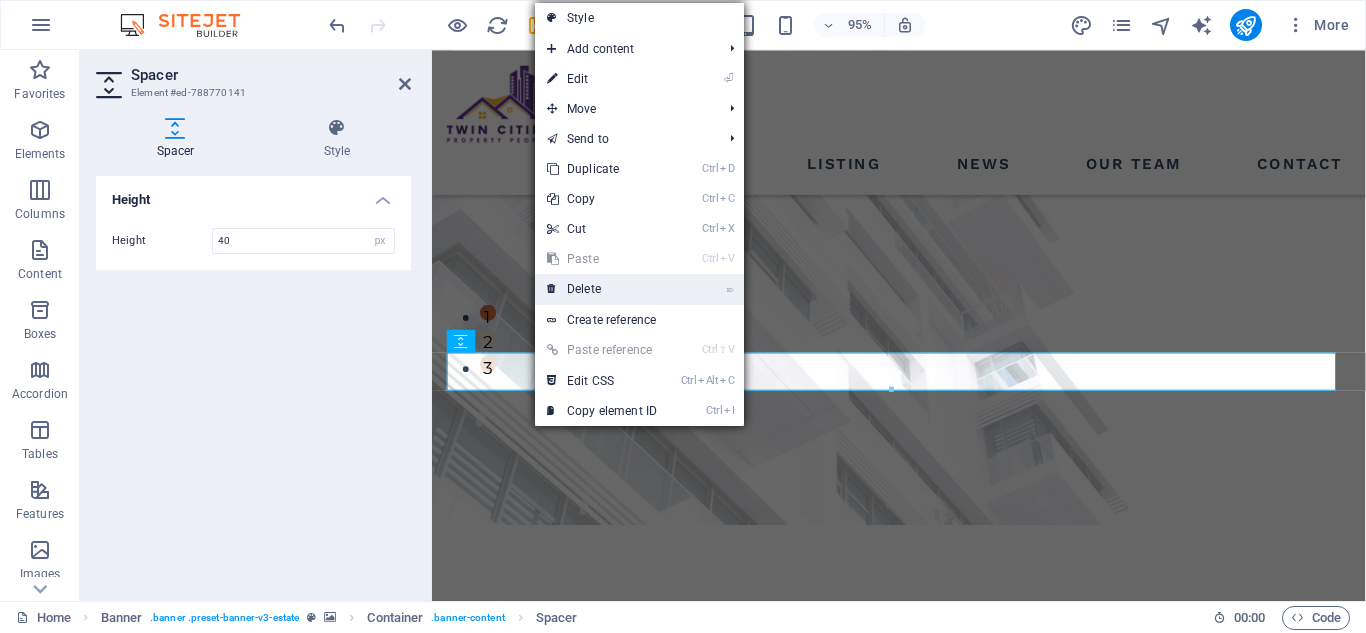click on "⌦  Delete" at bounding box center (602, 289) 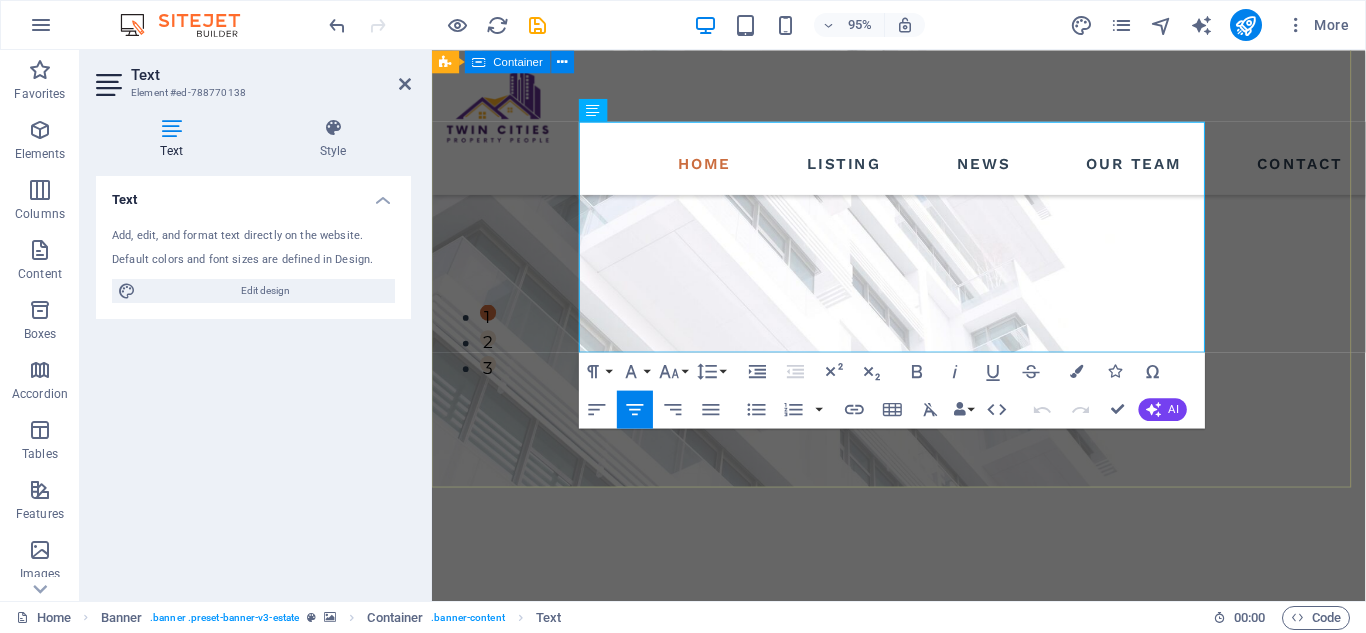 click on "Building Better Communities,  One Property at a time Twin Cities Property People provides all your real estate needs! They provide agents who can assist you with  selling your home, buying your home, or help you sell your home yourself with their flat rate service.  If you have a home that you are thinking about renting out, we can help you with that as well.  We believe in a simple concept, which is that "you will receive quality work at a fair price." We may not always be the cheapest, but you know you will get great service of your real estate needs are.   get started" at bounding box center [923, 839] 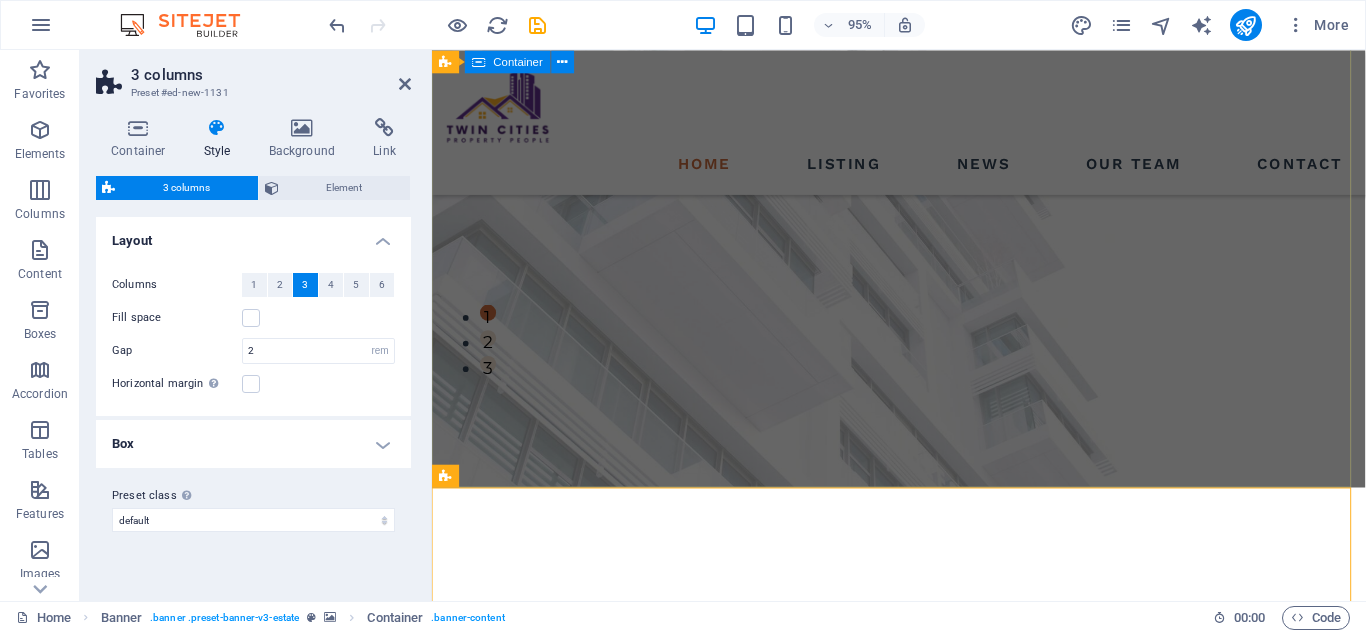 click on "Drop content here or  Add elements  Paste clipboard Drop content here or  Add elements  Paste clipboard Drop content here or  Add elements  Paste clipboard" at bounding box center [923, 1498] 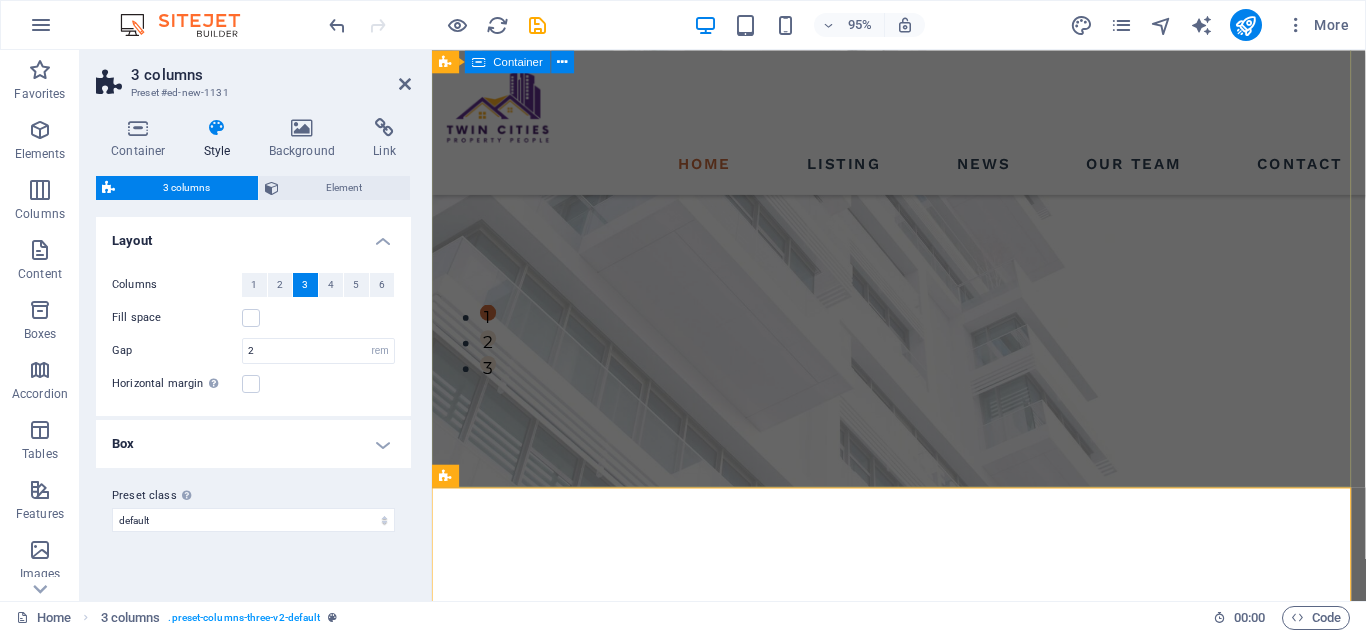click on "Building Better Communities,  One Property at a time Twin Cities Property People provides all your real estate needs! They provide agents who can assist you with  selling your home, buying your home, or help you sell your home yourself with their flat rate service.  If you have a home that you are thinking about renting out, we can help you with that as well.  We believe in a simple concept, which is that "you will receive quality work at a fair price." We may not always be the cheapest, but you know you will get great service of your real estate needs are.   get started" at bounding box center (923, 839) 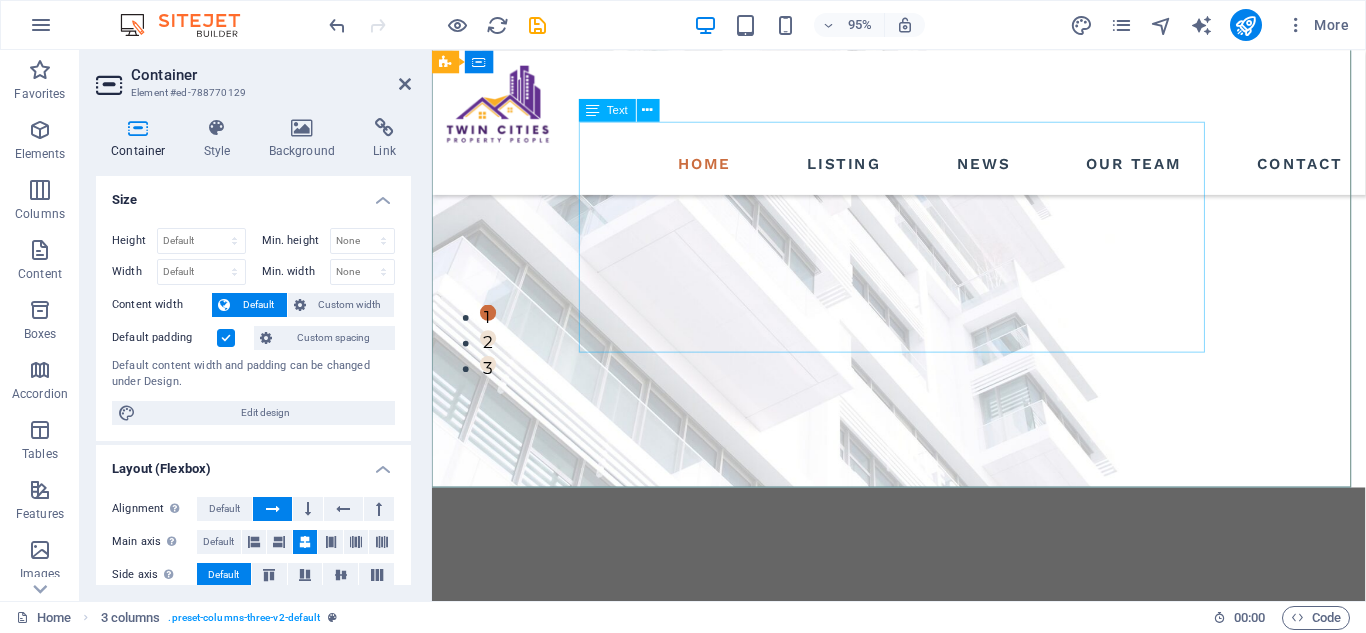 click on "get started" at bounding box center (923, 1048) 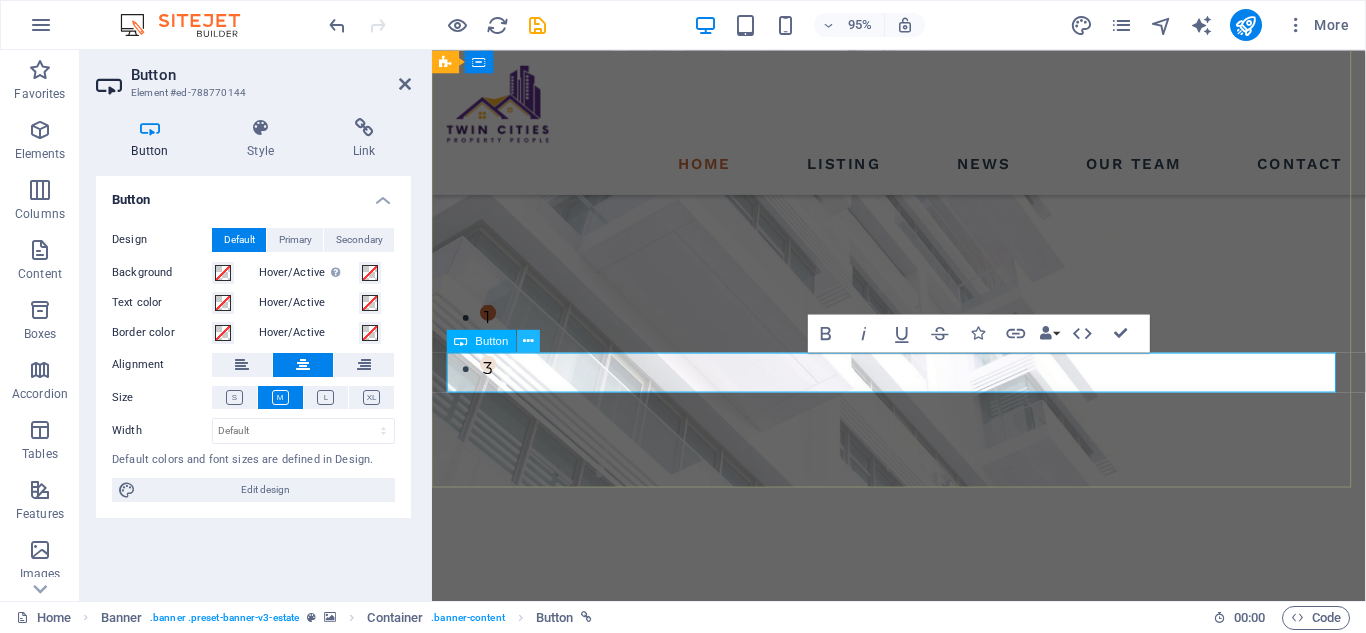 click at bounding box center [528, 341] 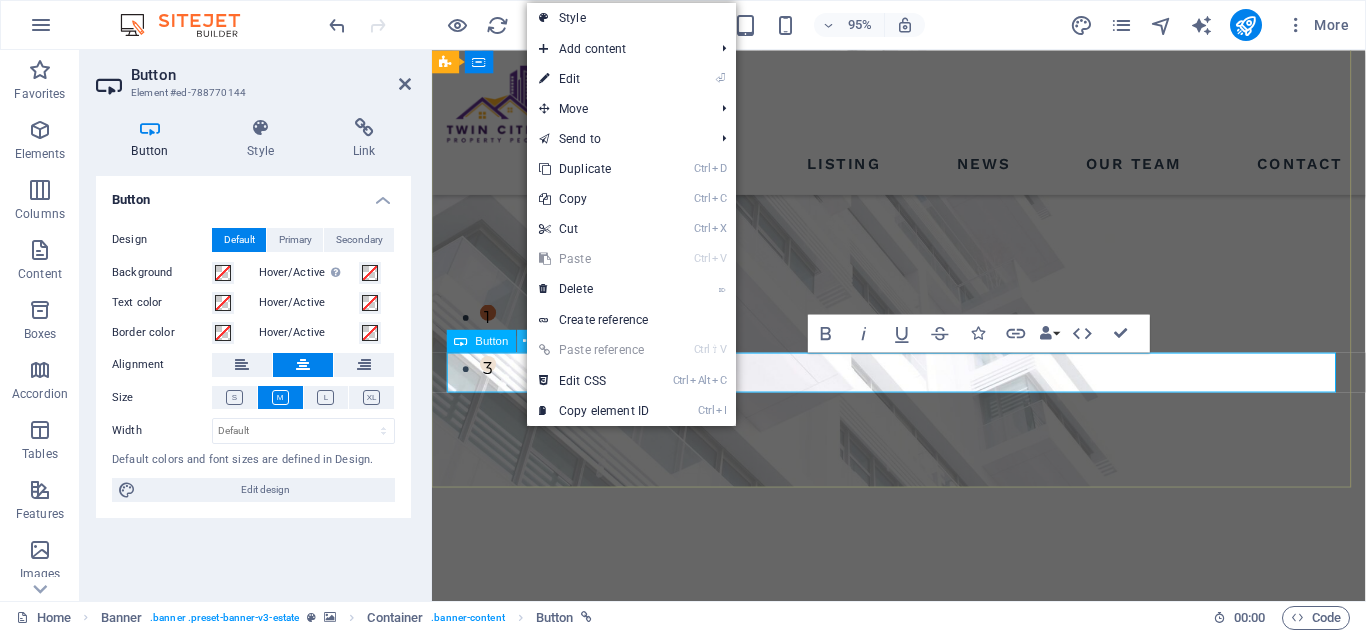 click at bounding box center [528, 341] 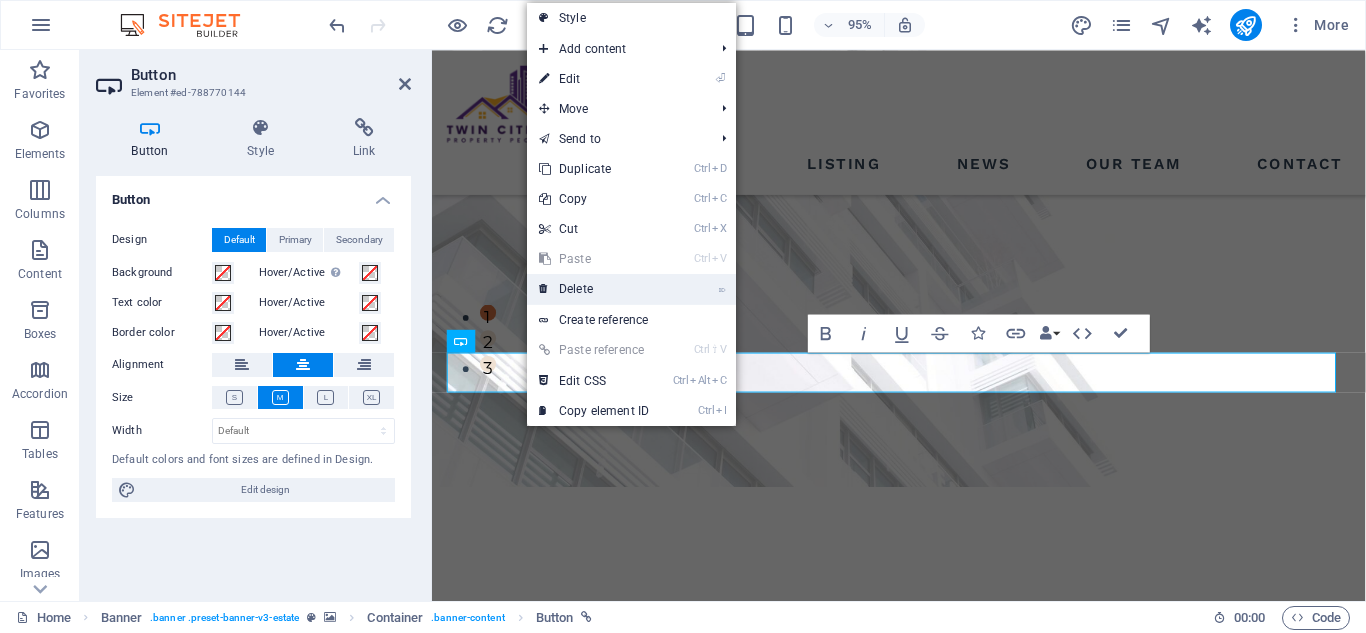 click on "⌦  Delete" at bounding box center (594, 289) 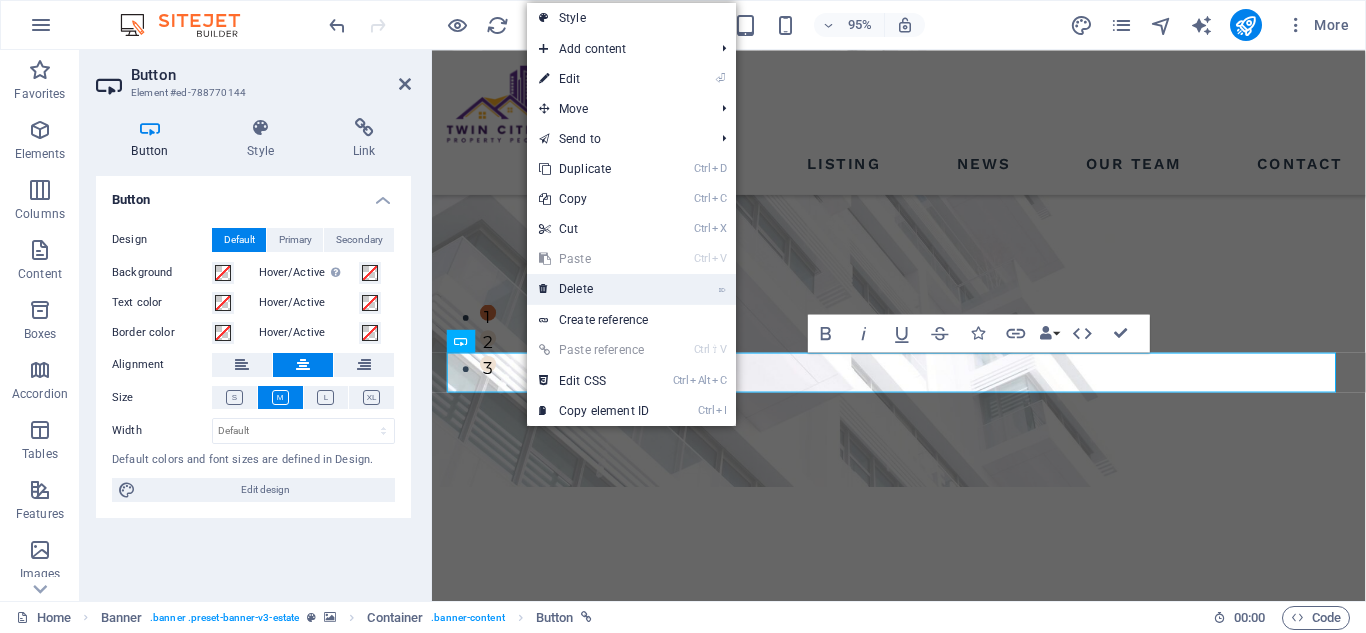 click on "Building Better Communities,  One Property at a time Twin Cities Property People provides all your real estate needs! They provide agents who can assist you with  selling your home, buying your home, or help you sell your home yourself with their flat rate service.  If you have a home that you are thinking about renting out, we can help you with that as well.  We believe in a simple concept, which is that "you will receive quality work at a fair price." We may not always be the cheapest, but you know you will get great service of your real estate needs are.   get started" at bounding box center [923, 839] 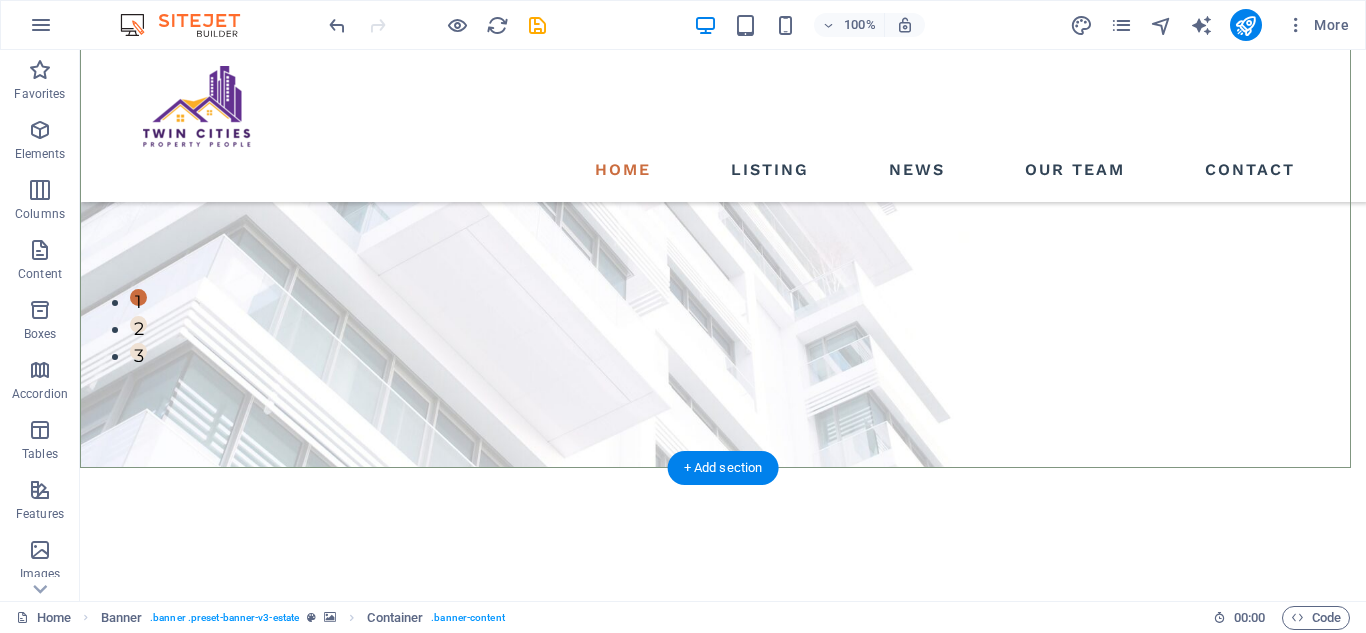 click on "Building Better Communities,  One Property at a time Twin Cities Property People provides all your real estate needs! They provide agents who can assist you with  selling your home, buying your home, or help you sell your home yourself with their flat rate service.  If you have a home that you are thinking about renting out, we can help you with that as well.  We believe in a simple concept, which is that "you will receive quality work at a fair price." We may not always be the cheapest, but you know you will get great service of your real estate needs are." at bounding box center [723, 776] 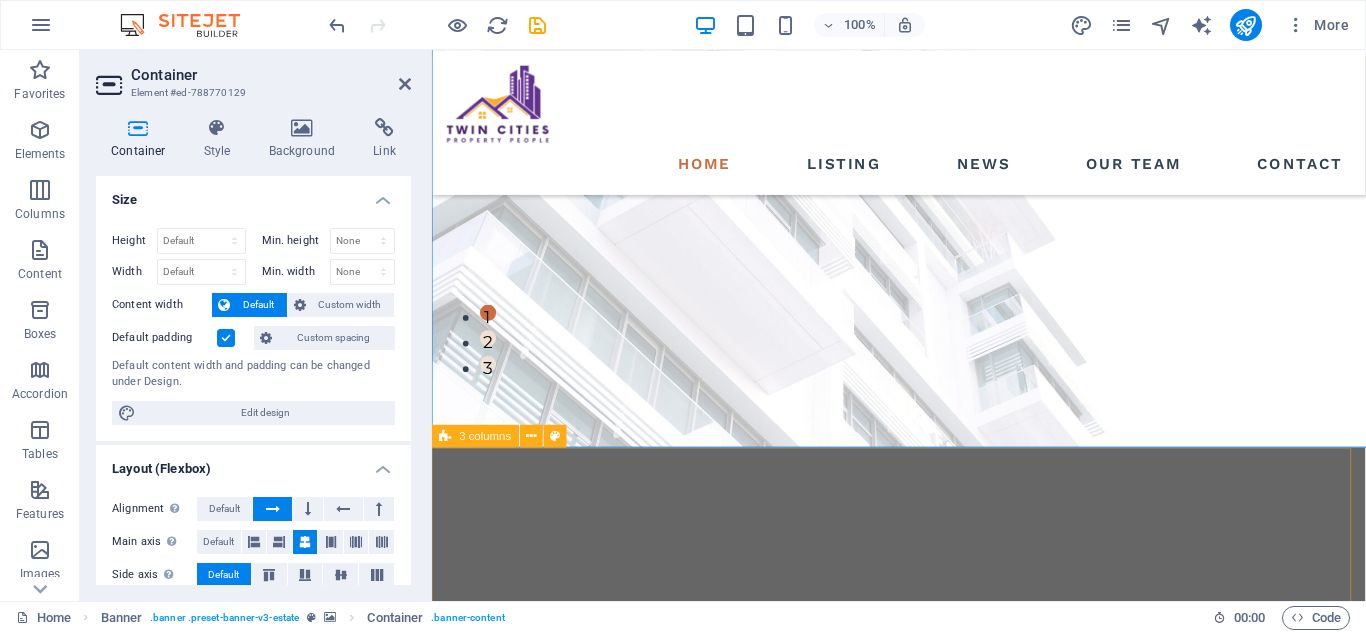 click on "Drop content here or  Add elements  Paste clipboard Drop content here or  Add elements  Paste clipboard Drop content here or  Add elements  Paste clipboard" at bounding box center (923, 1414) 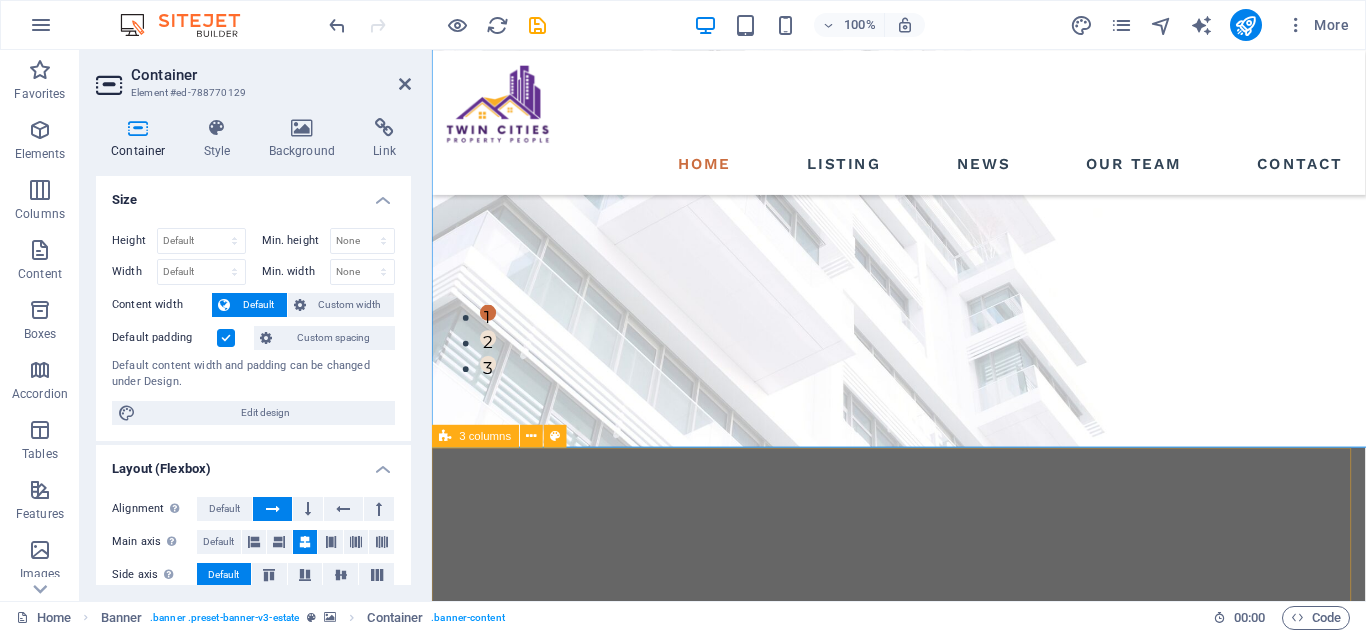 click on "Drop content here or  Add elements  Paste clipboard Drop content here or  Add elements  Paste clipboard Drop content here or  Add elements  Paste clipboard" at bounding box center (923, 1414) 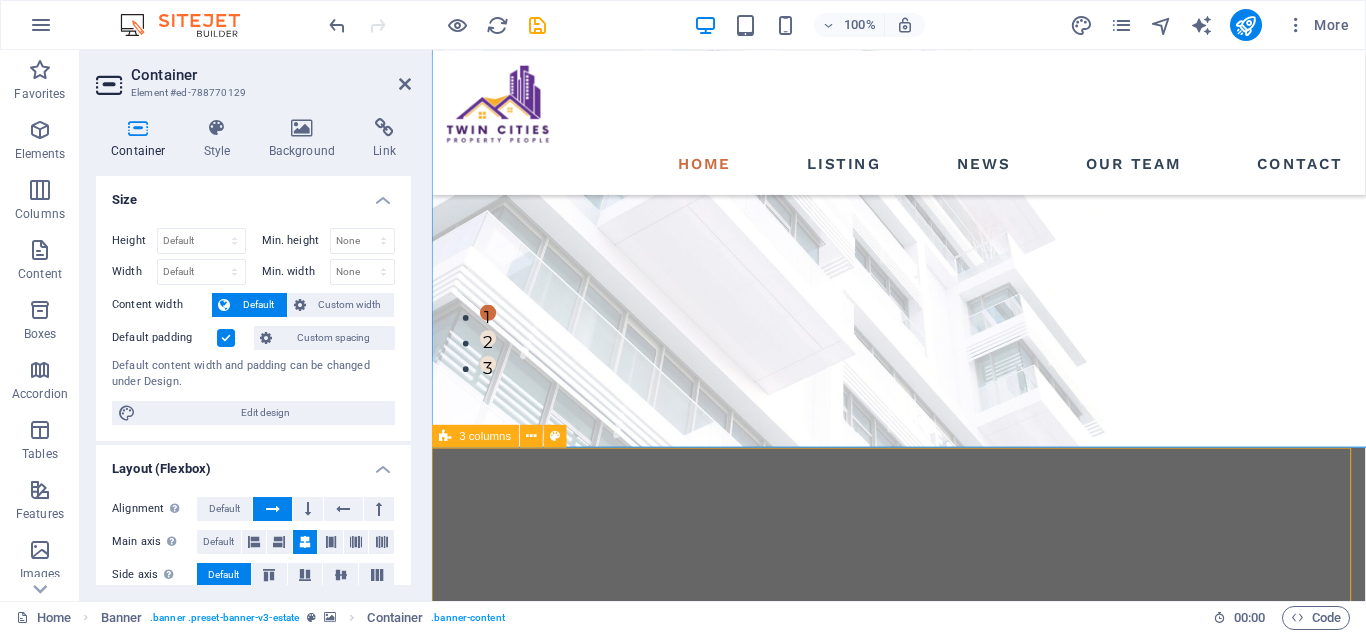 click on "Building Better Communities,  One Property at a time Twin Cities Property People provides all your real estate needs! They provide agents who can assist you with  selling your home, buying your home, or help you sell your home yourself with their flat rate service.  If you have a home that you are thinking about renting out, we can help you with that as well.  We believe in a simple concept, which is that "you will receive quality work at a fair price." We may not always be the cheapest, but you know you will get great service of your real estate needs are." at bounding box center [923, 776] 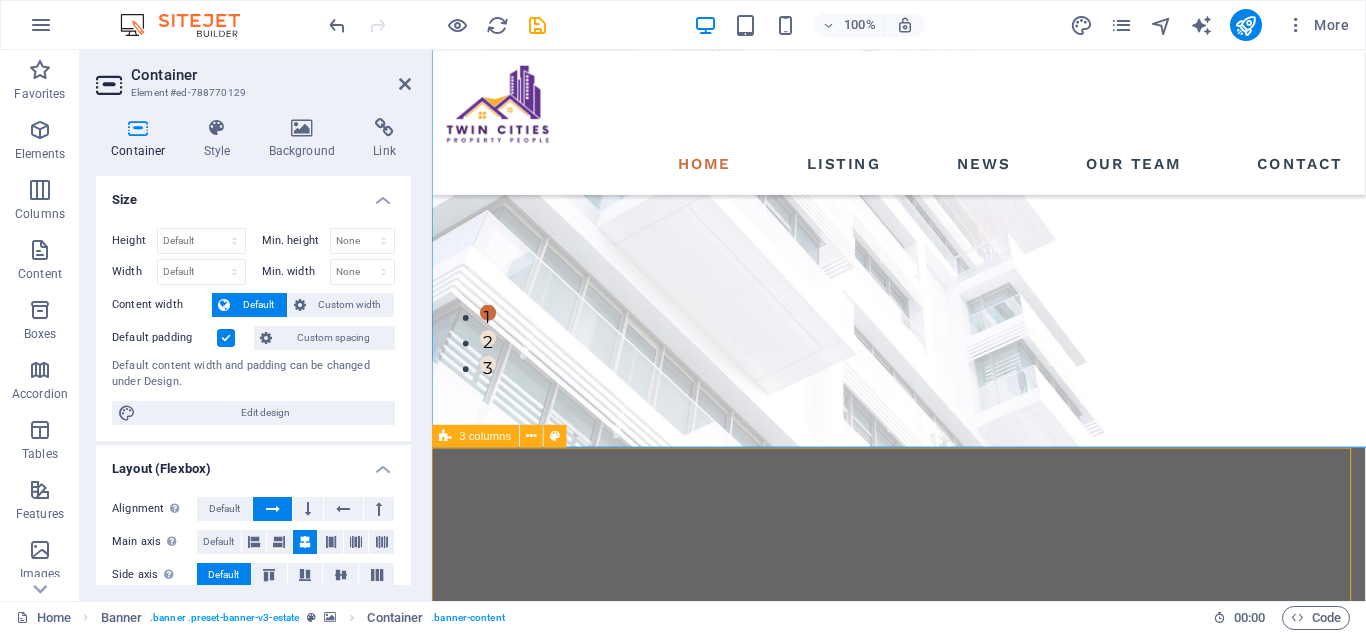 click on "Building Better Communities,  One Property at a time Twin Cities Property People provides all your real estate needs! They provide agents who can assist you with  selling your home, buying your home, or help you sell your home yourself with their flat rate service.  If you have a home that you are thinking about renting out, we can help you with that as well.  We believe in a simple concept, which is that "you will receive quality work at a fair price." We may not always be the cheapest, but you know you will get great service of your real estate needs are." at bounding box center (923, 776) 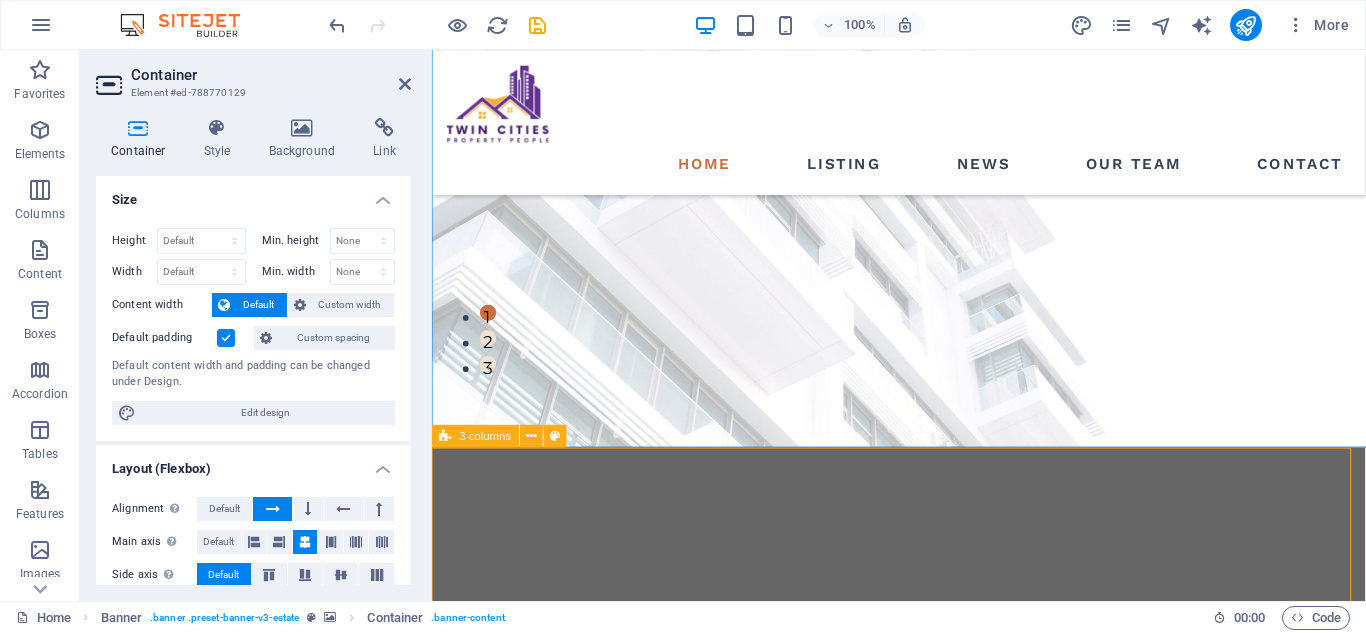 scroll, scrollTop: 248, scrollLeft: 0, axis: vertical 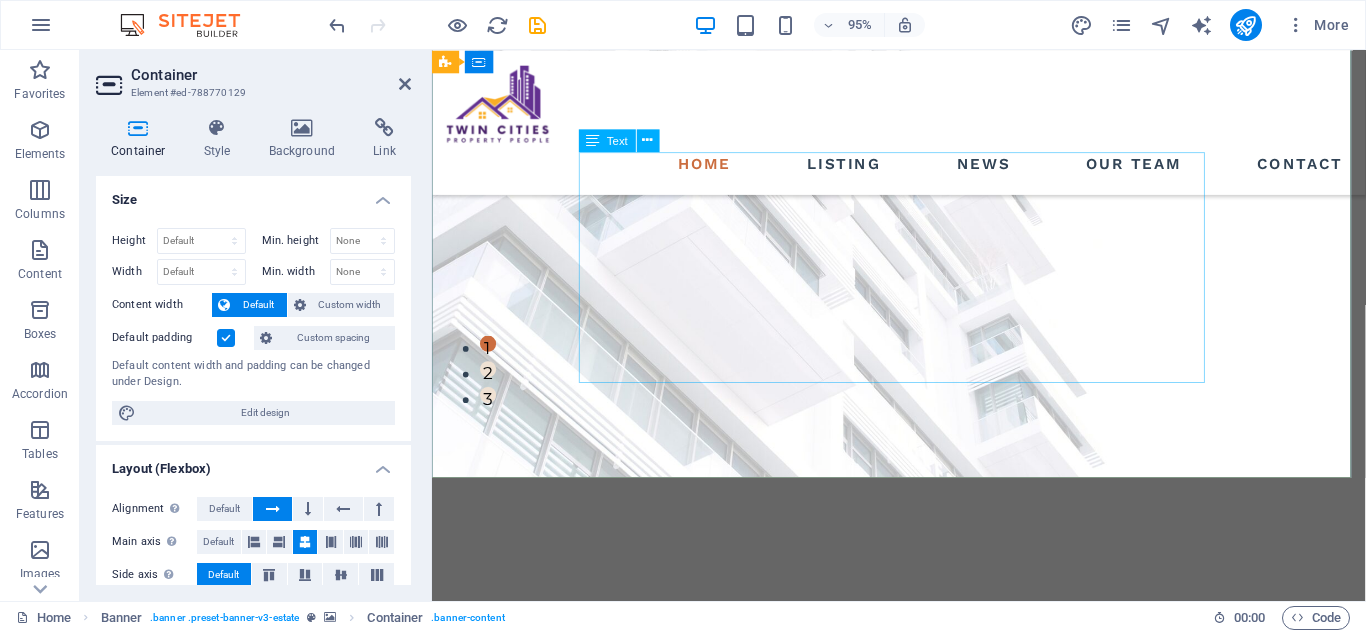 click on "Twin Cities Property People provides all your real estate needs! They provide agents who can assist you with  selling your home, buying your home, or help you sell your home yourself with their flat rate service.  If you have a home that you are thinking about renting out, we can help you with that as well.  We believe in a simple concept, which is that "you will receive quality work at a fair price." We may not always be the cheapest, but you know you will get great service of your real estate needs are." at bounding box center [923, 936] 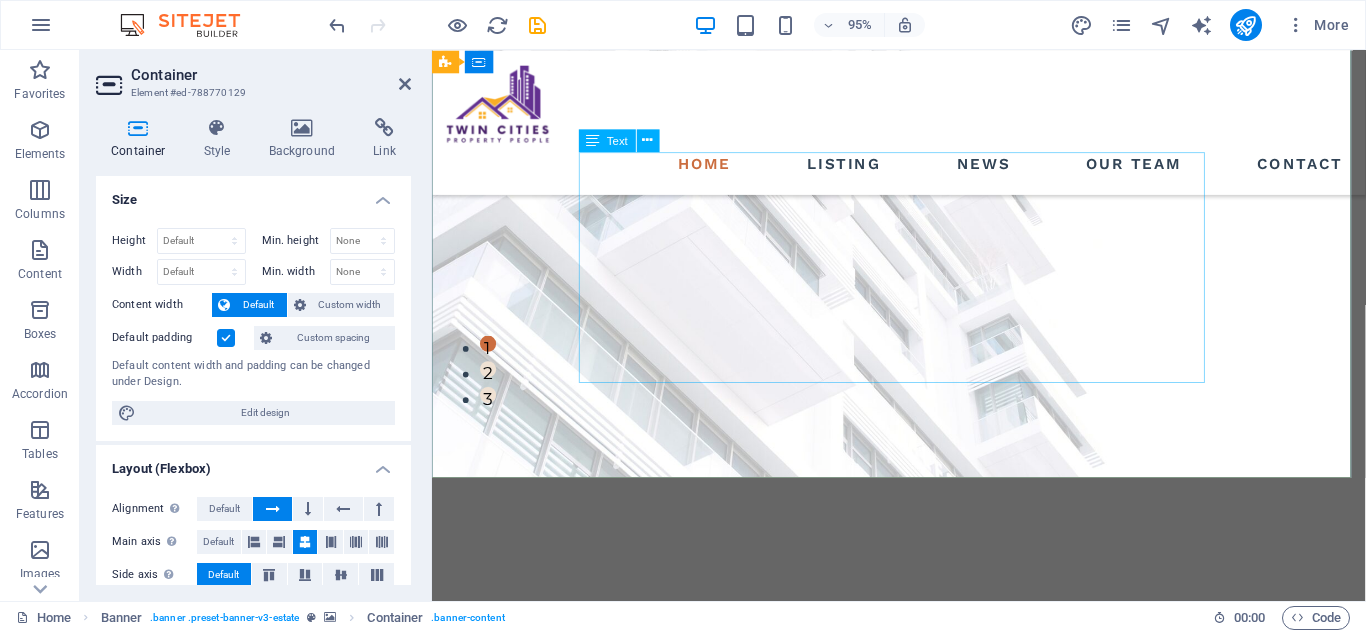 drag, startPoint x: 584, startPoint y: 344, endPoint x: 565, endPoint y: 352, distance: 20.615528 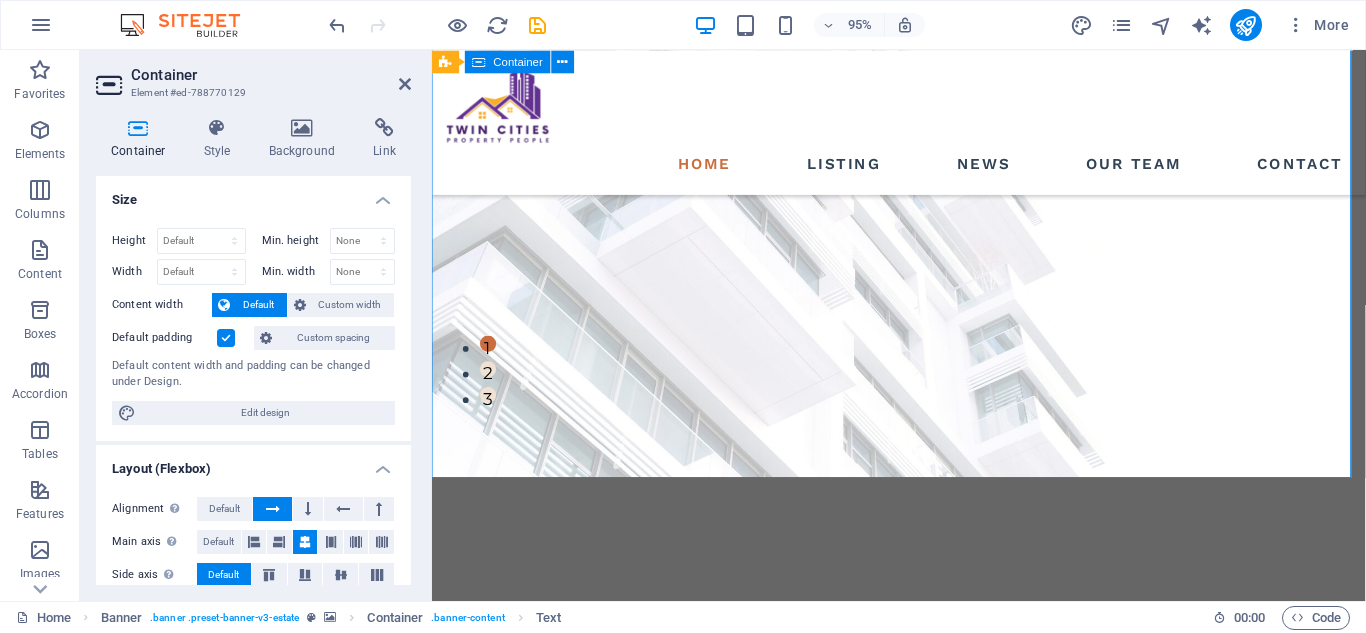 click on "Building Better Communities,  One Property at a time Twin Cities Property People provides all your real estate needs! They provide agents who can assist you with  selling your home, buying your home, or help you sell your home yourself with their flat rate service.  If you have a home that you are thinking about renting out, we can help you with that as well.  We believe in a simple concept, which is that "you will receive quality work at a fair price." We may not always be the cheapest, but you know you will get great service of your real estate needs are." at bounding box center [923, 808] 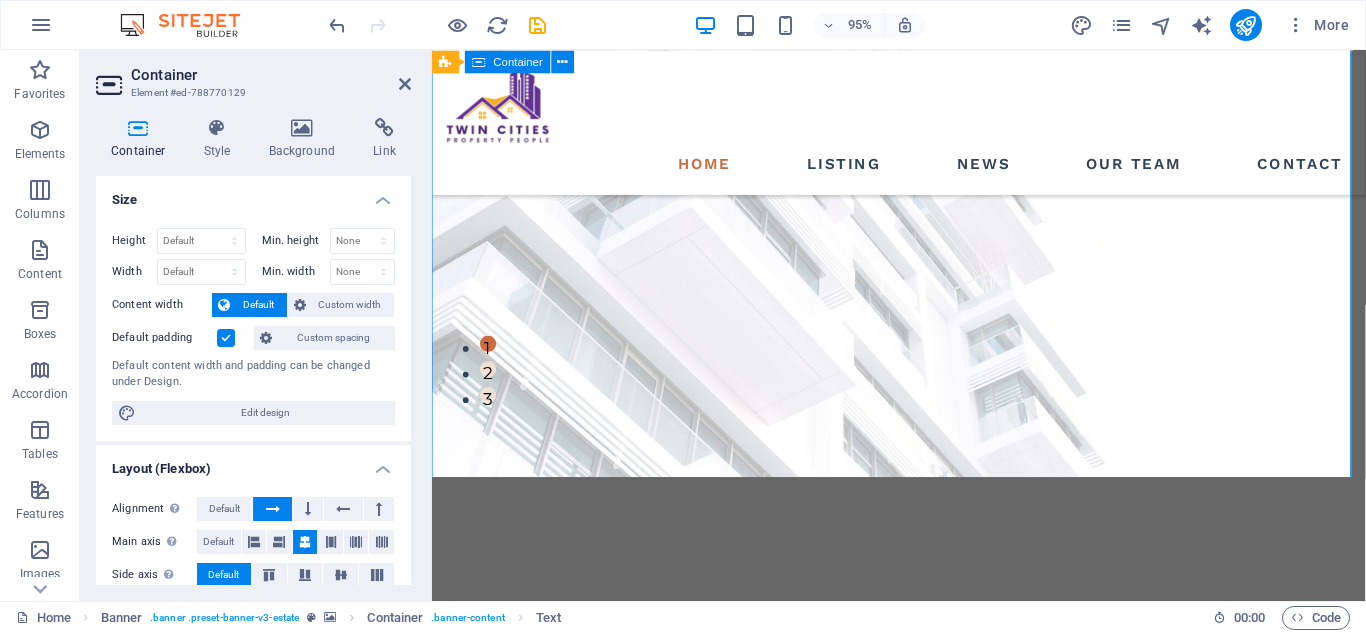click on "Building Better Communities,  One Property at a time Twin Cities Property People provides all your real estate needs! They provide agents who can assist you with  selling your home, buying your home, or help you sell your home yourself with their flat rate service.  If you have a home that you are thinking about renting out, we can help you with that as well.  We believe in a simple concept, which is that "you will receive quality work at a fair price." We may not always be the cheapest, but you know you will get great service of your real estate needs are." at bounding box center [923, 808] 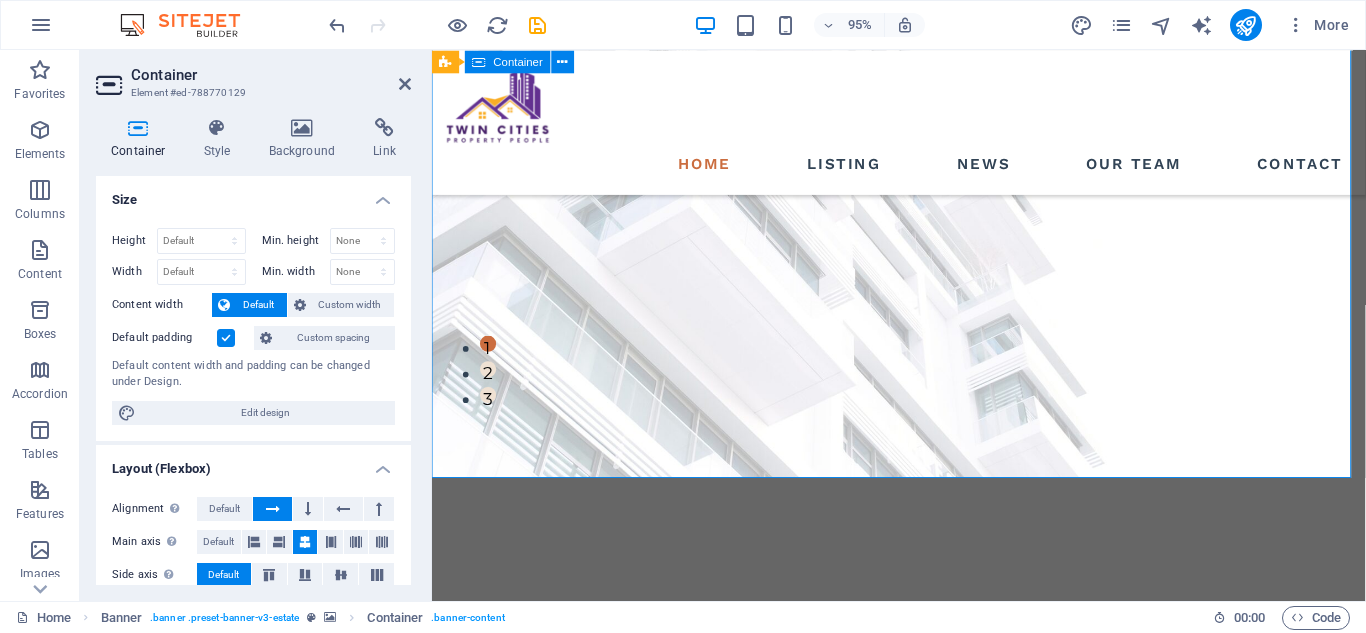 click on "Building Better Communities,  One Property at a time Twin Cities Property People provides all your real estate needs! They provide agents who can assist you with  selling your home, buying your home, or help you sell your home yourself with their flat rate service.  If you have a home that you are thinking about renting out, we can help you with that as well.  We believe in a simple concept, which is that "you will receive quality work at a fair price." We may not always be the cheapest, but you know you will get great service of your real estate needs are." at bounding box center [923, 808] 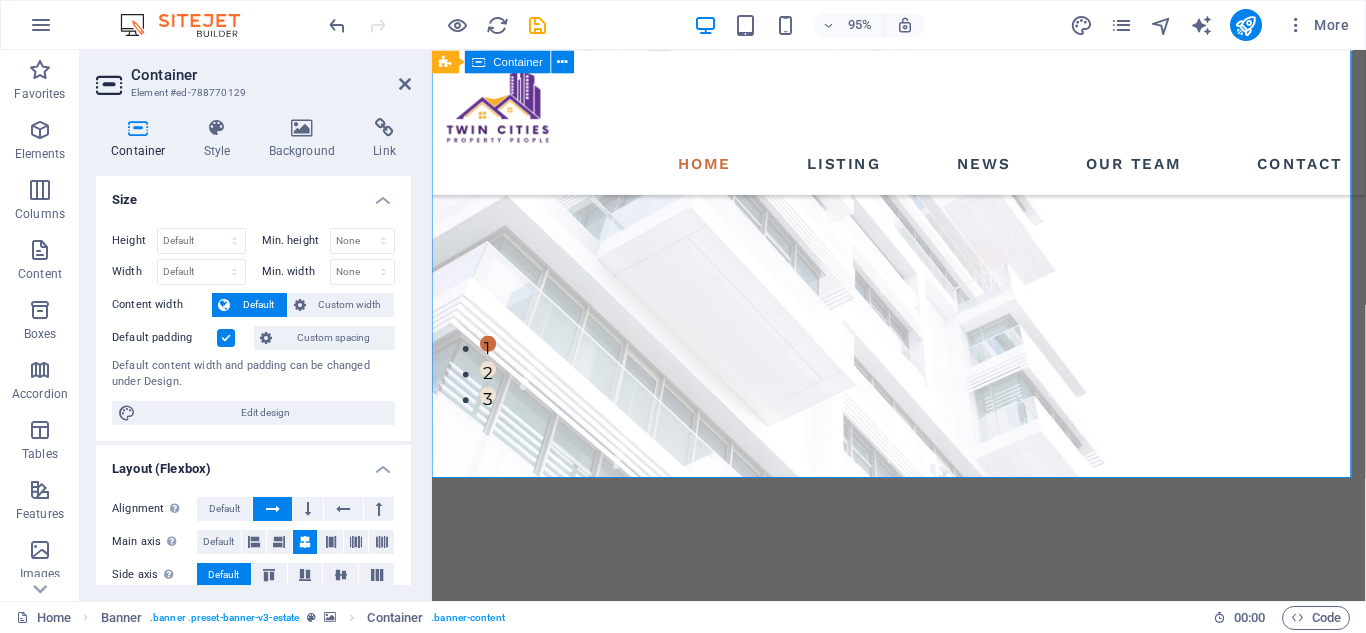click on "Building Better Communities,  One Property at a time Twin Cities Property People provides all your real estate needs! They provide agents who can assist you with  selling your home, buying your home, or help you sell your home yourself with their flat rate service.  If you have a home that you are thinking about renting out, we can help you with that as well.  We believe in a simple concept, which is that "you will receive quality work at a fair price." We may not always be the cheapest, but you know you will get great service of your real estate needs are." at bounding box center (923, 808) 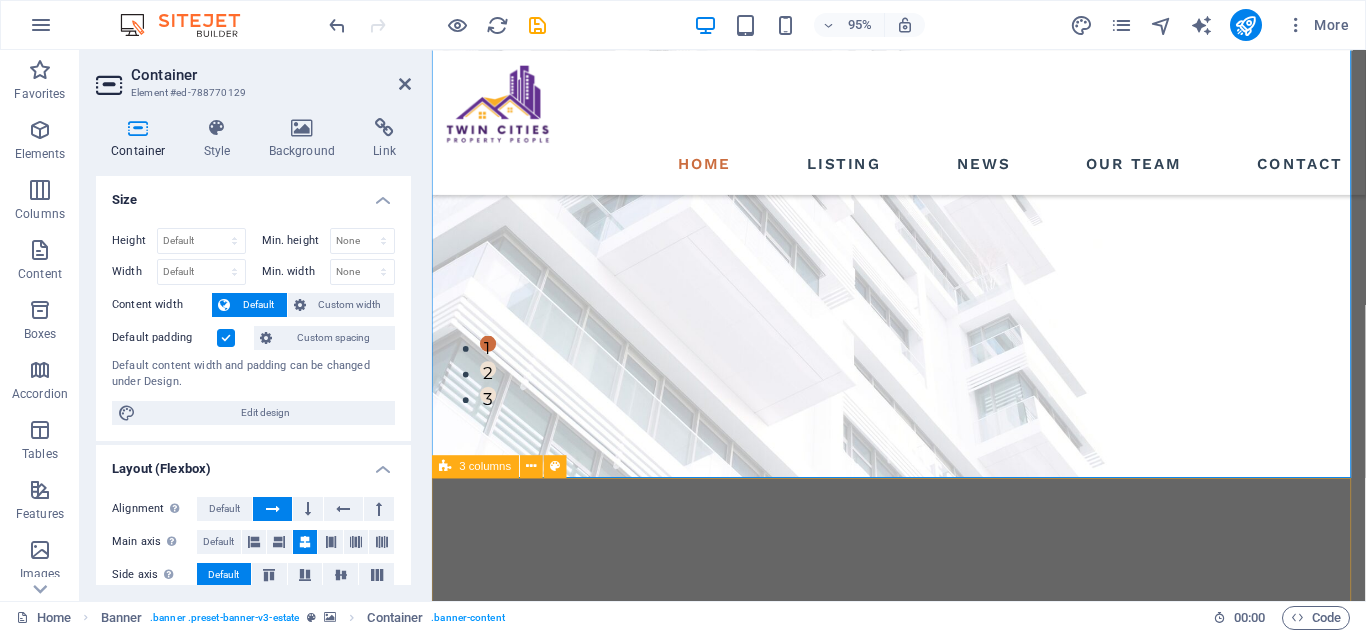click on "Drop content here or  Add elements  Paste clipboard Drop content here or  Add elements  Paste clipboard Drop content here or  Add elements  Paste clipboard" at bounding box center [923, 1446] 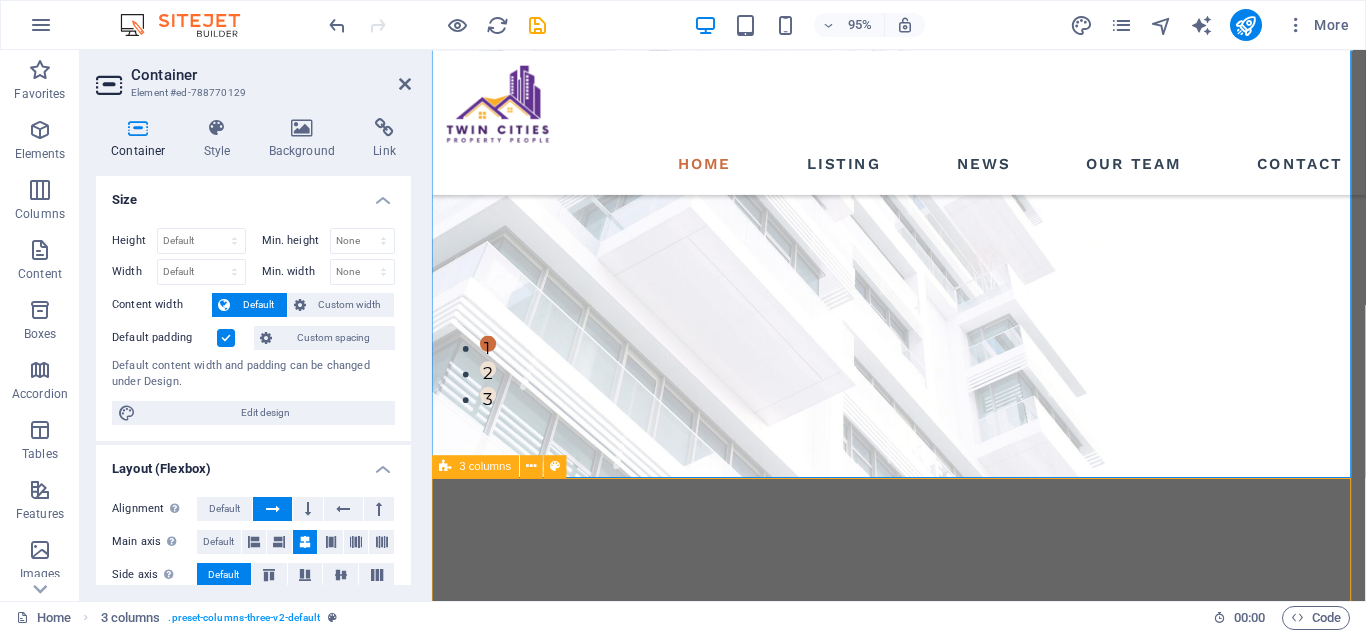 click on "Twin Cities Property People provides all your real estate needs! They provide agents who can assist you with  selling your home, buying your home, or help you sell your home yourself with their flat rate service.  If you have a home that you are thinking about renting out, we can help you with that as well.  We believe in a simple concept, which is that "you will receive quality work at a fair price." We may not always be the cheapest, but you know you will get great service of your real estate needs are." at bounding box center (923, 936) 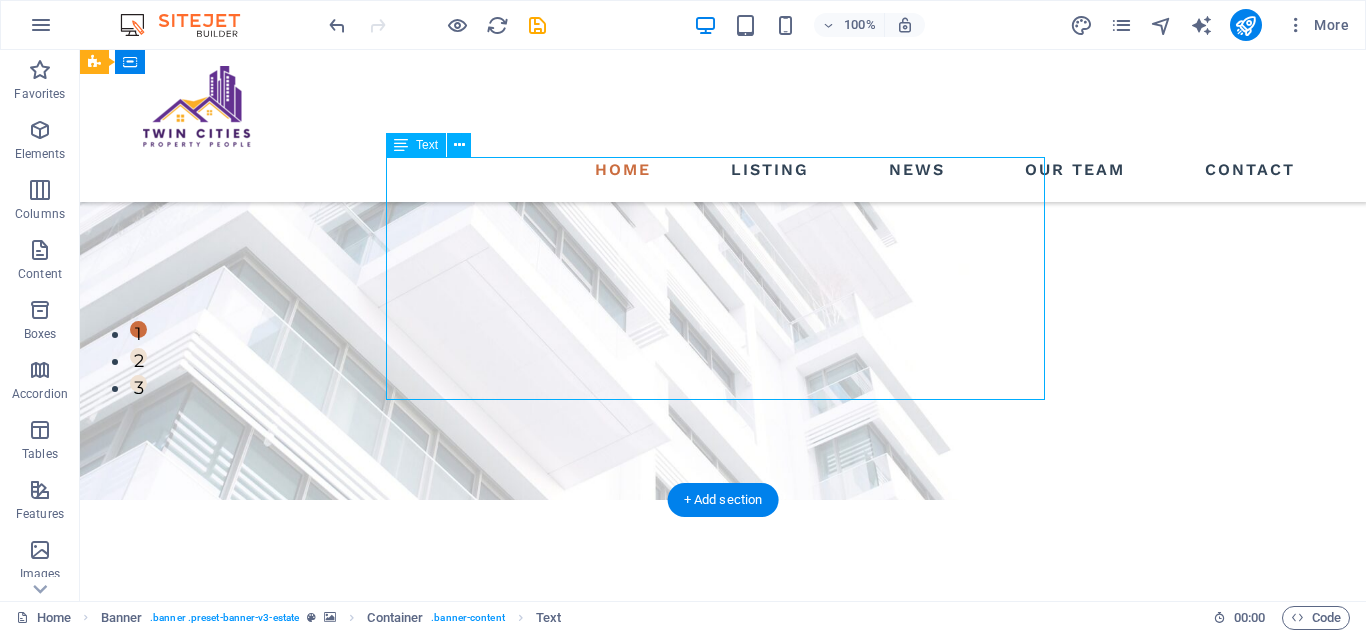 click on "Building Better Communities,  One Property at a time Twin Cities Property People provides all your real estate needs! They provide agents who can assist you with  selling your home, buying your home, or help you sell your home yourself with their flat rate service.  If you have a home that you are thinking about renting out, we can help you with that as well.  We believe in a simple concept, which is that "you will receive quality work at a fair price." We may not always be the cheapest, but you know you will get great service of your real estate needs are." at bounding box center (723, 808) 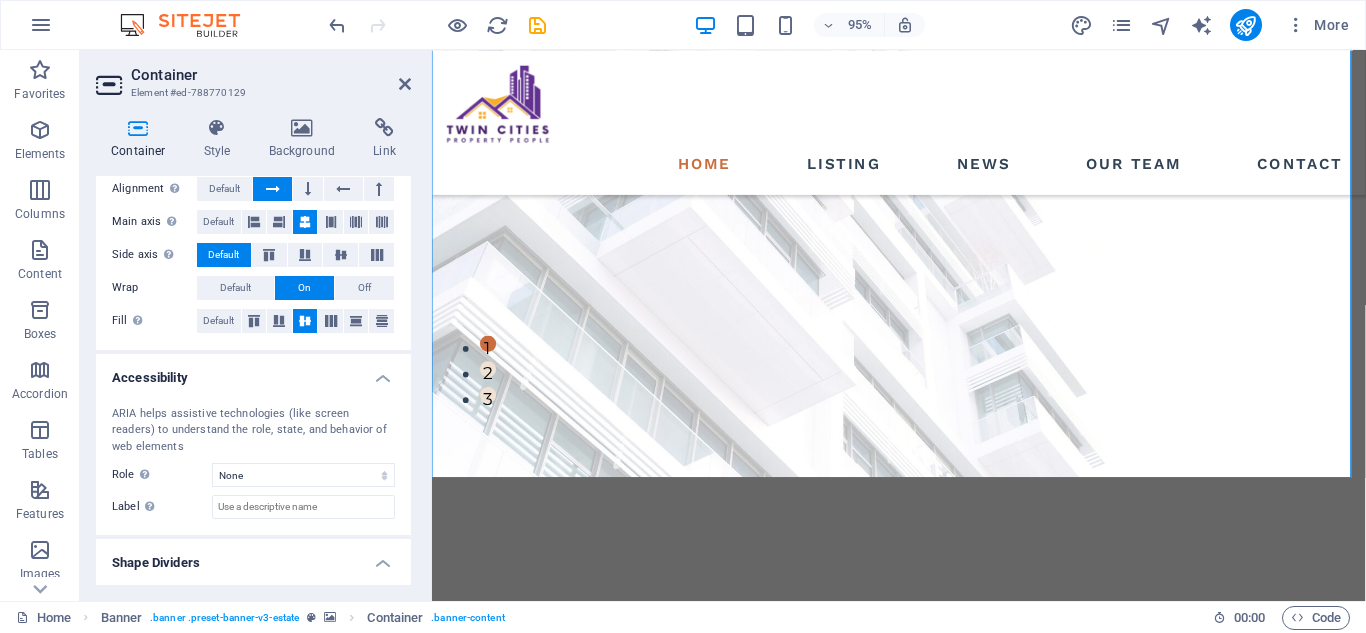 scroll, scrollTop: 366, scrollLeft: 0, axis: vertical 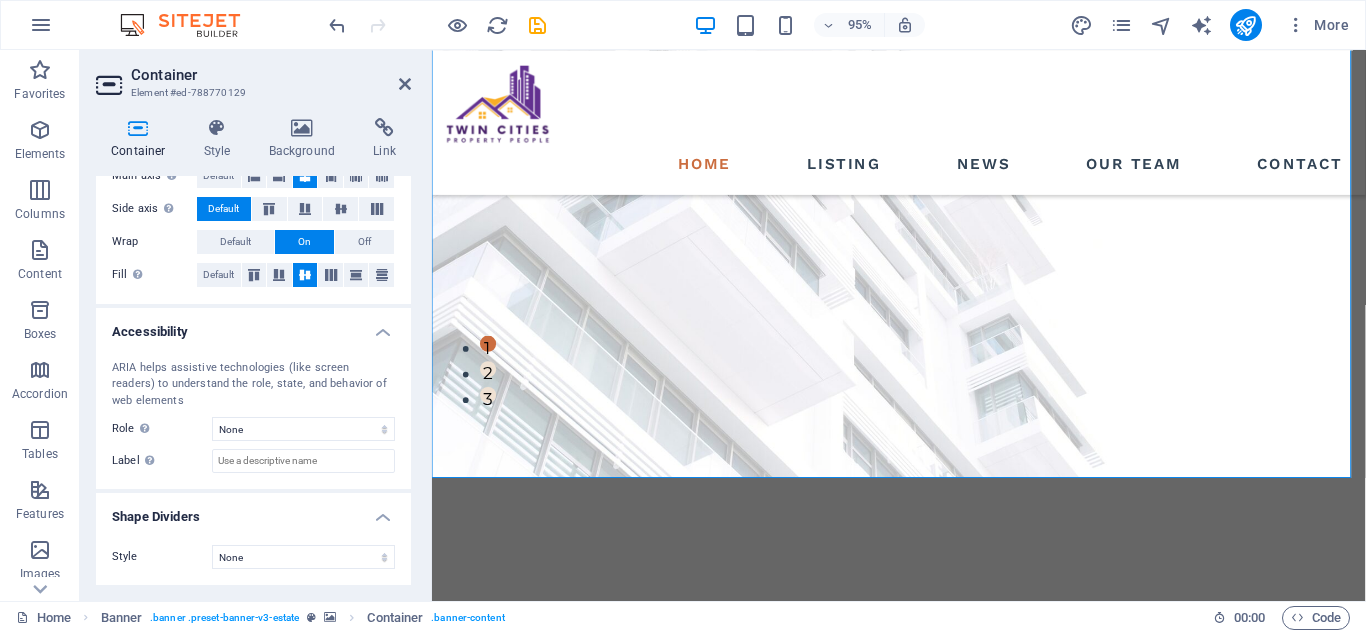 click on "Drop content here or  Add elements  Paste clipboard Drop content here or  Add elements  Paste clipboard Drop content here or  Add elements  Paste clipboard" at bounding box center [923, 1446] 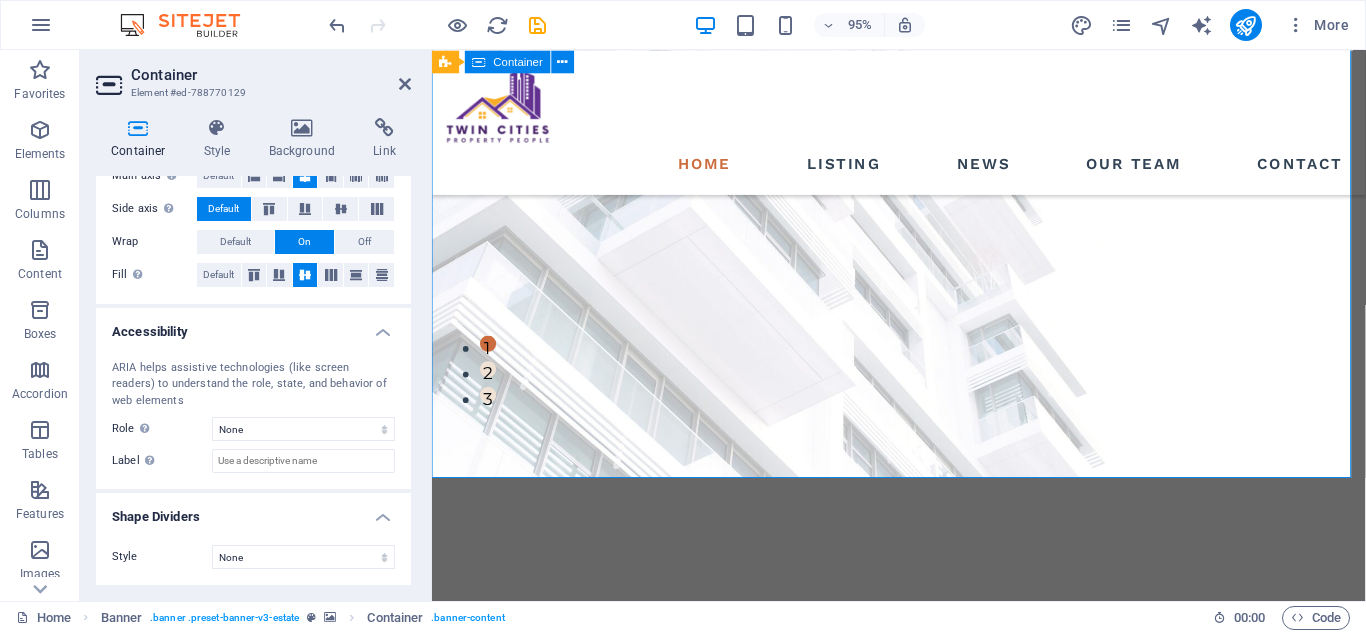 click on "95% More" at bounding box center [683, 25] 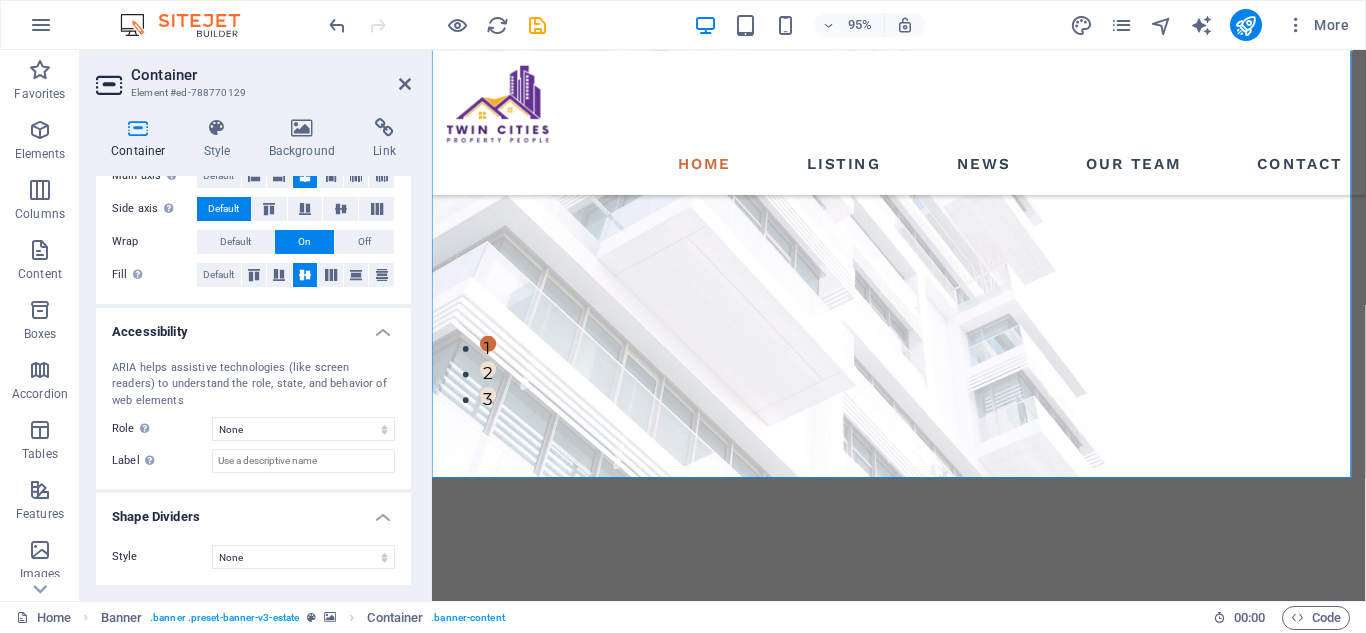 click at bounding box center (537, 25) 